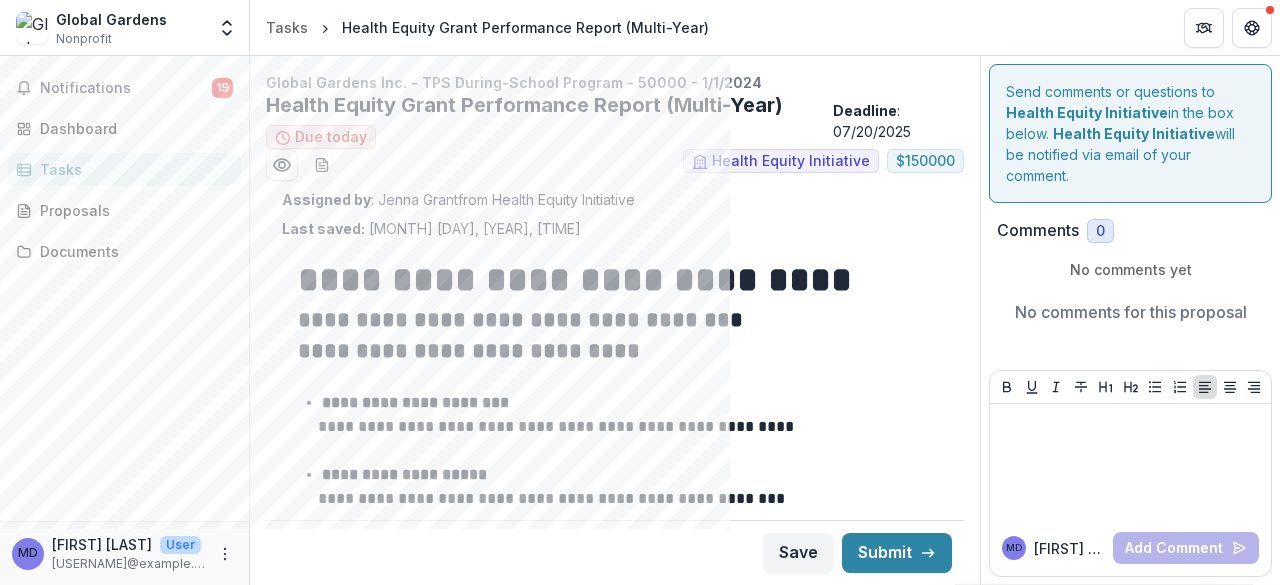 scroll, scrollTop: 0, scrollLeft: 0, axis: both 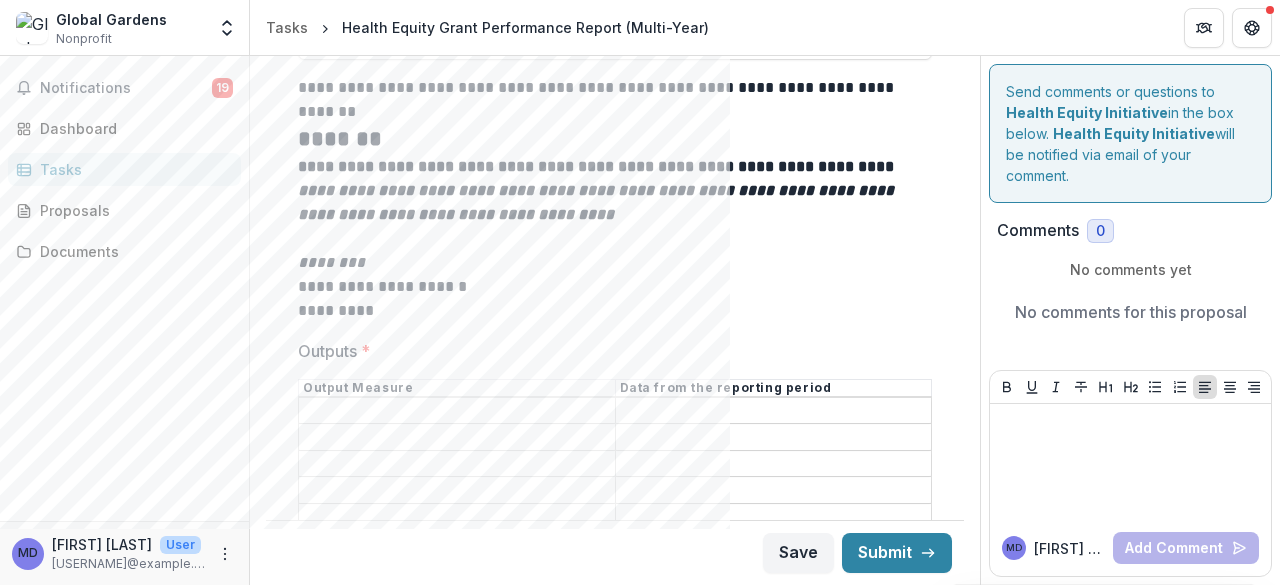 click on "Outputs *" at bounding box center [457, 411] 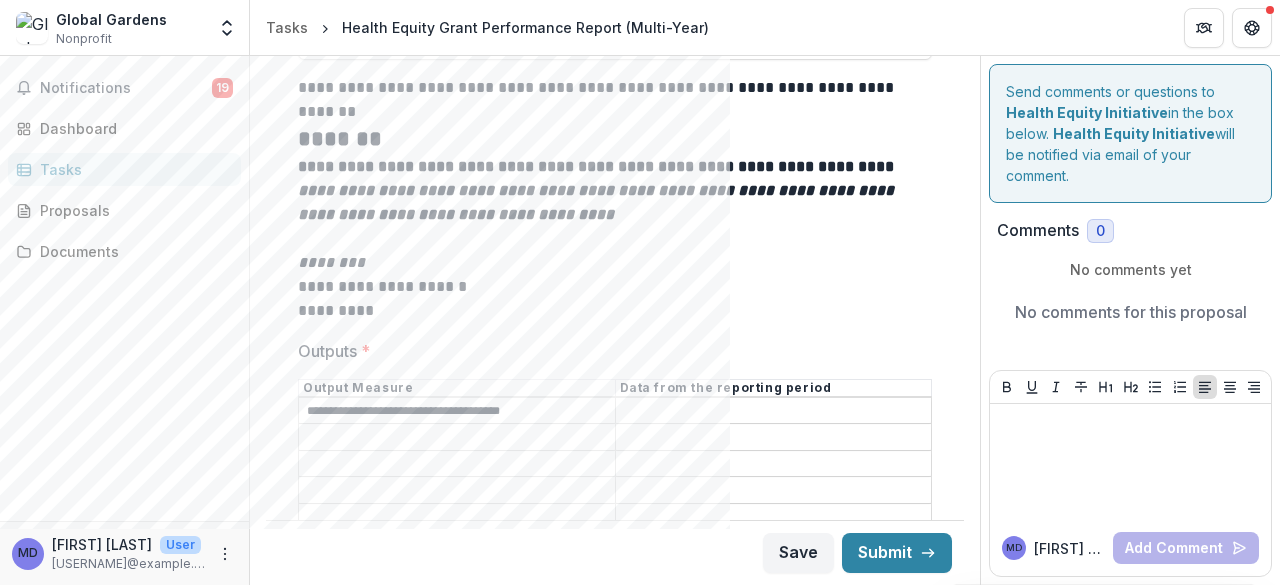 type on "**********" 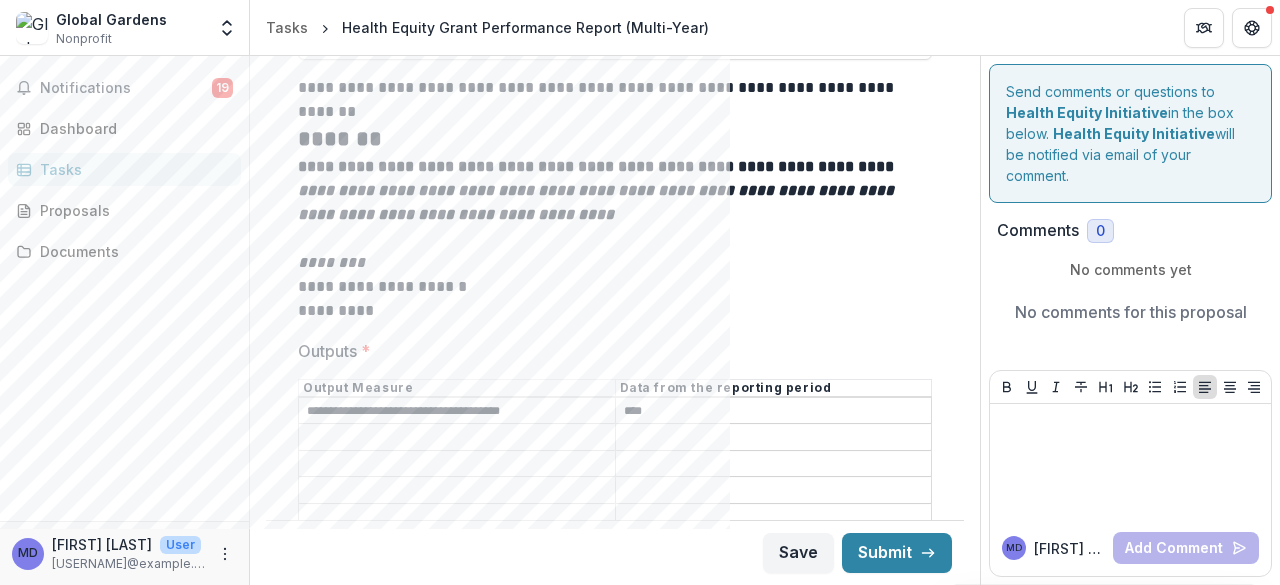 type on "****" 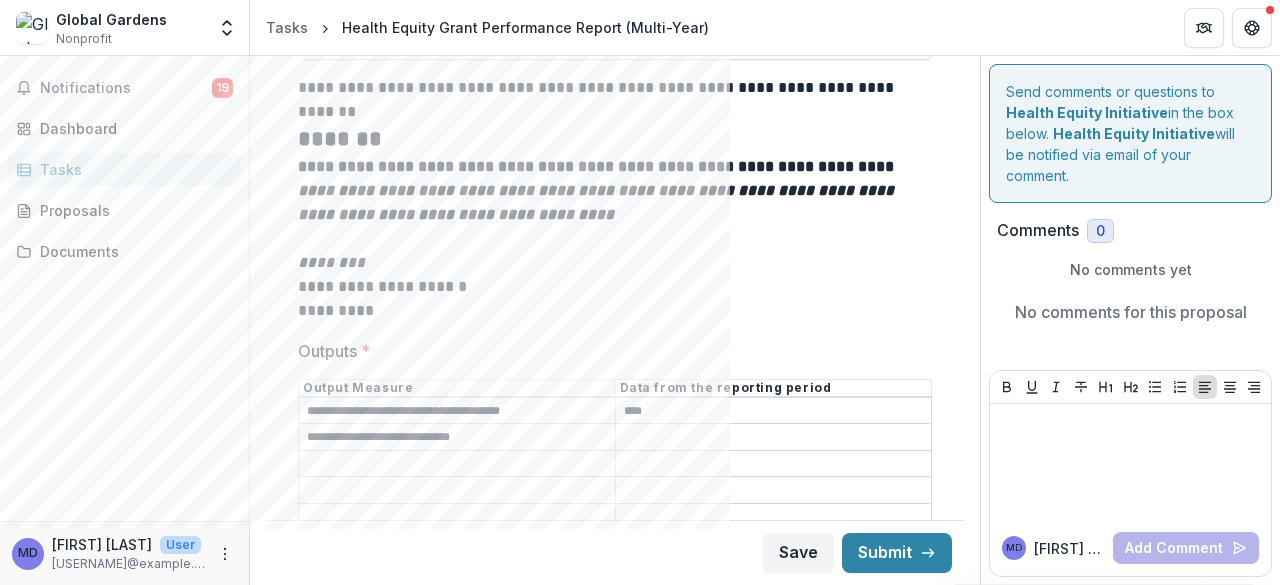 type on "**********" 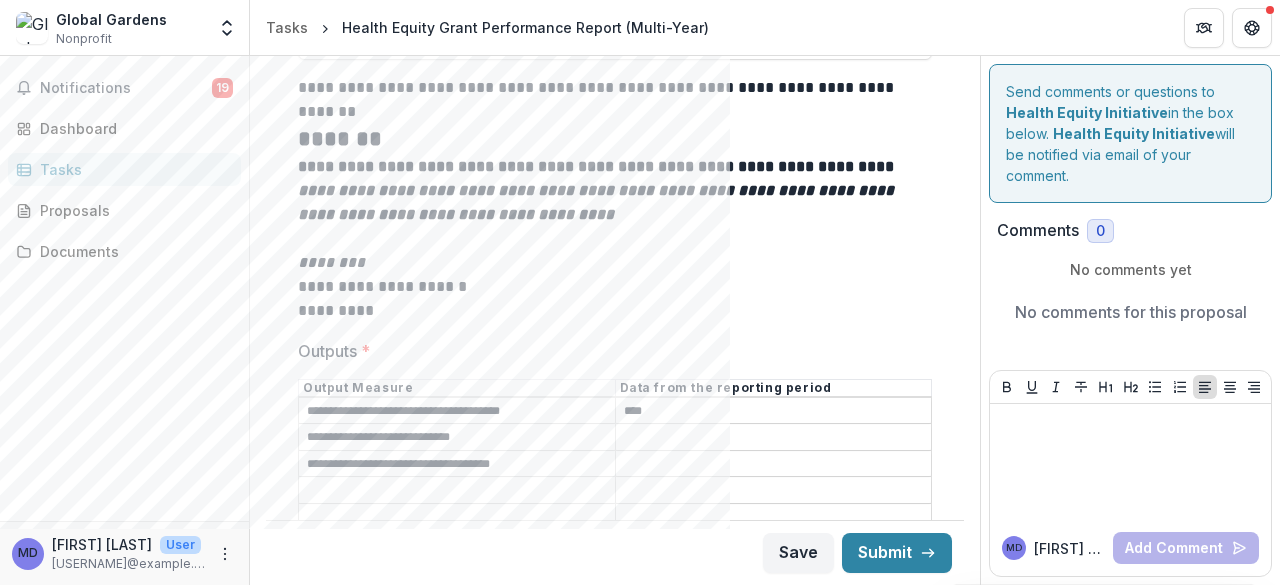 type on "**********" 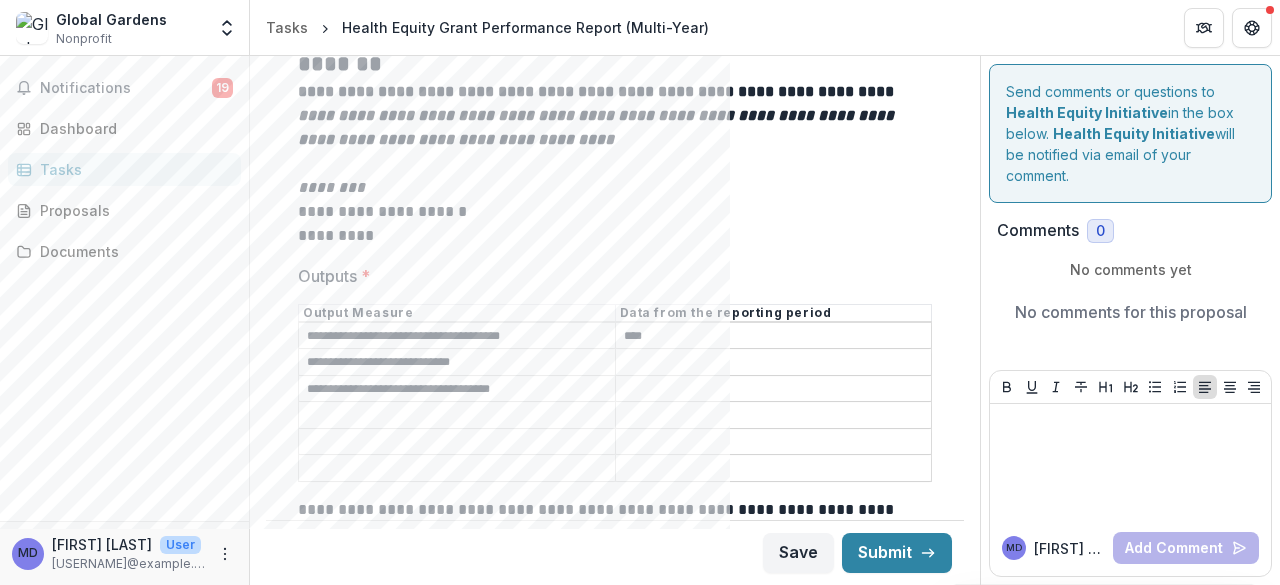 scroll, scrollTop: 3067, scrollLeft: 0, axis: vertical 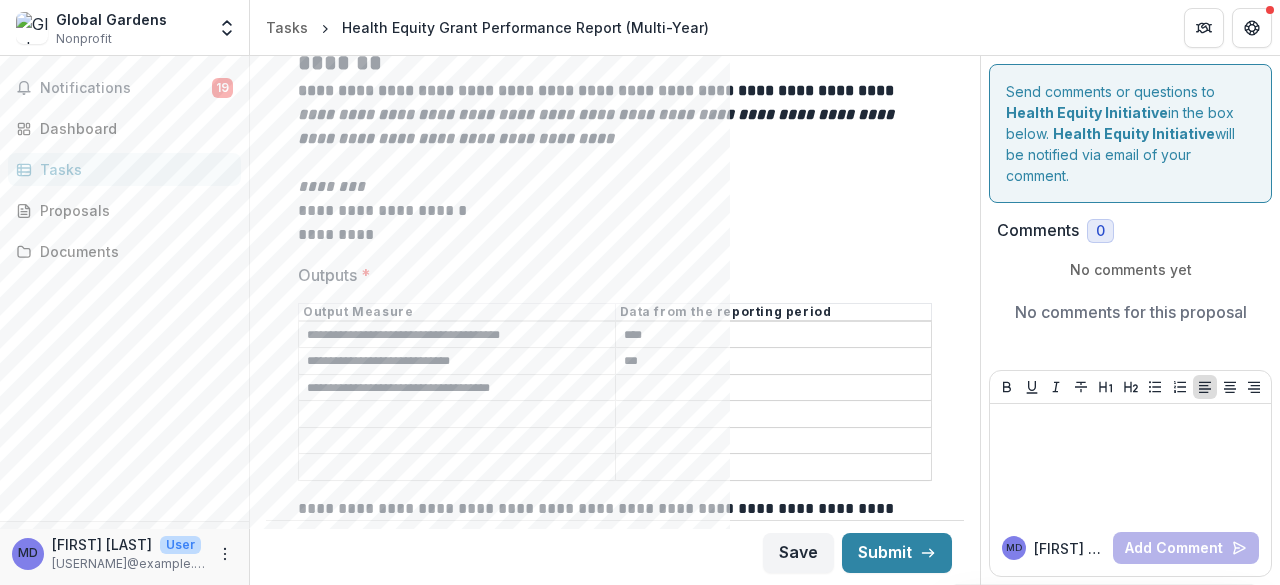 type on "***" 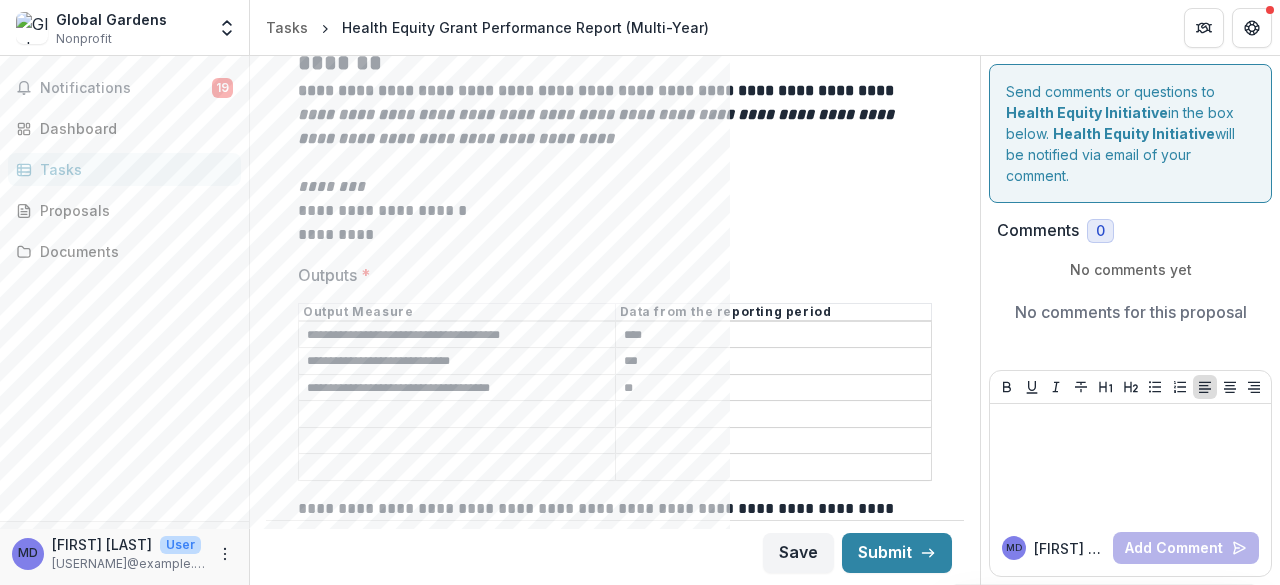 click on "Outputs *" at bounding box center [774, 415] 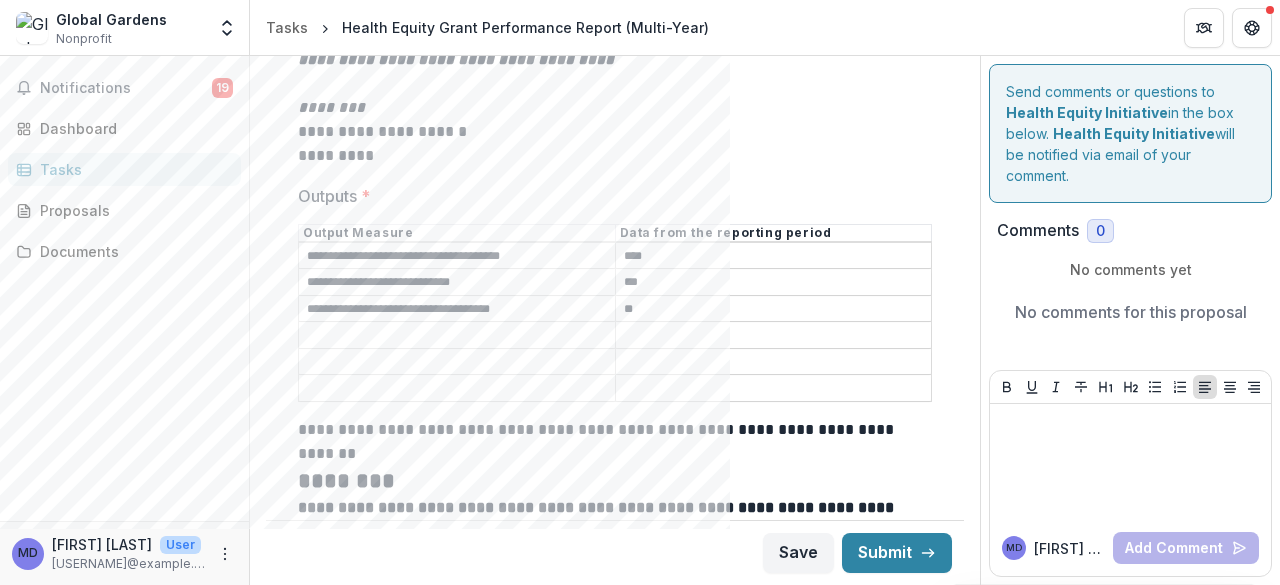 scroll, scrollTop: 3147, scrollLeft: 0, axis: vertical 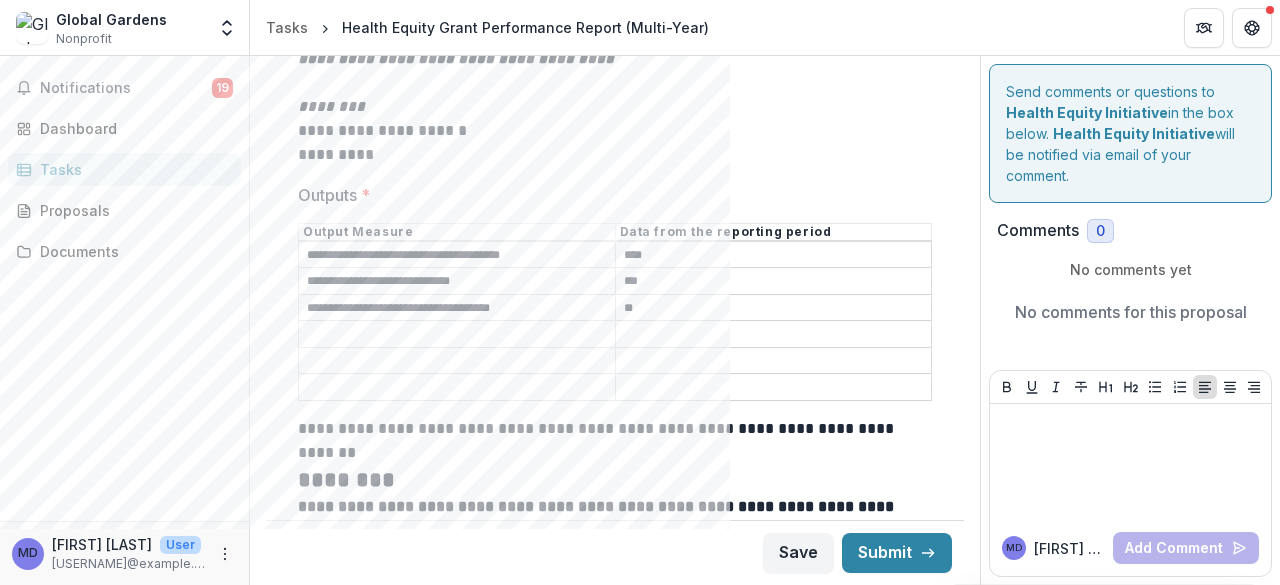 click on "**********" at bounding box center [612, 429] 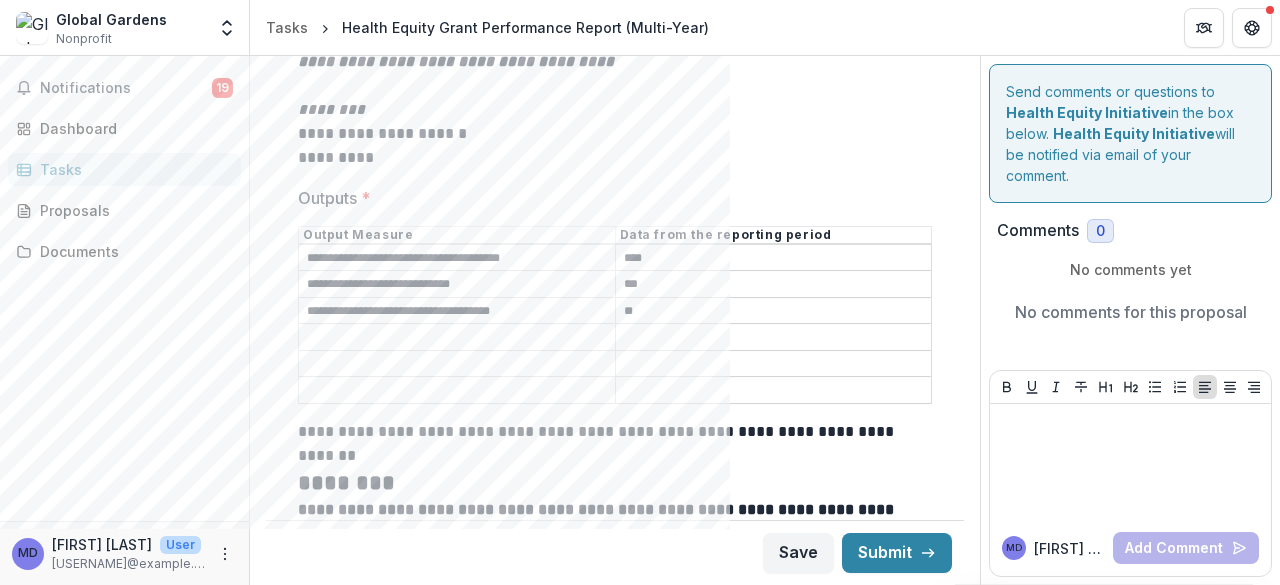 scroll, scrollTop: 3143, scrollLeft: 0, axis: vertical 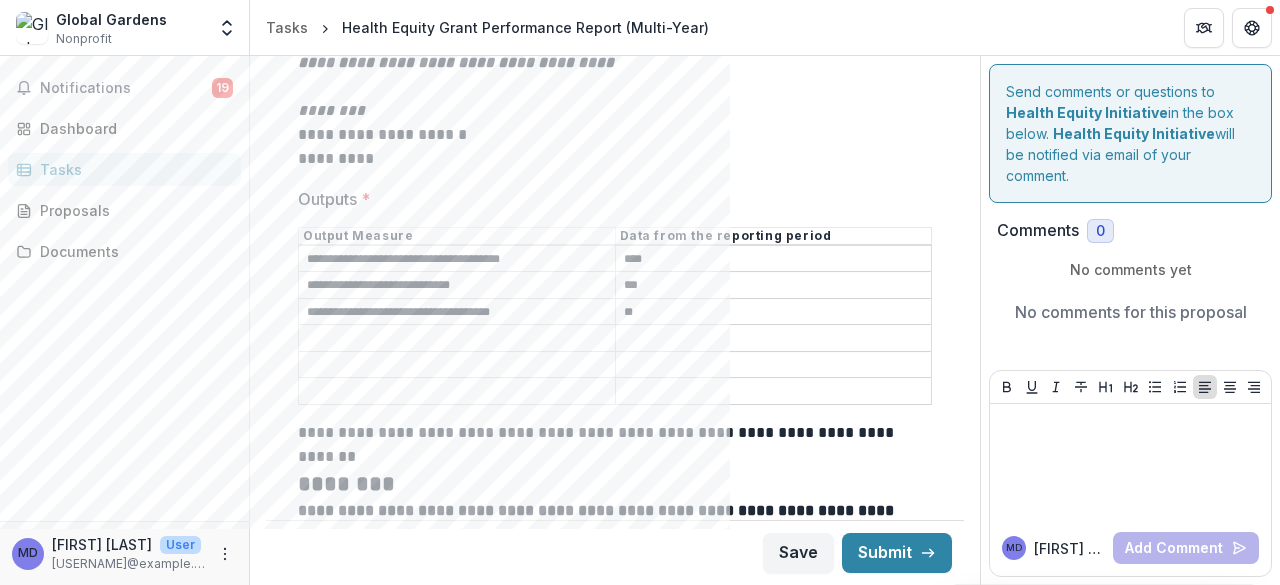 click on "***" at bounding box center (774, 286) 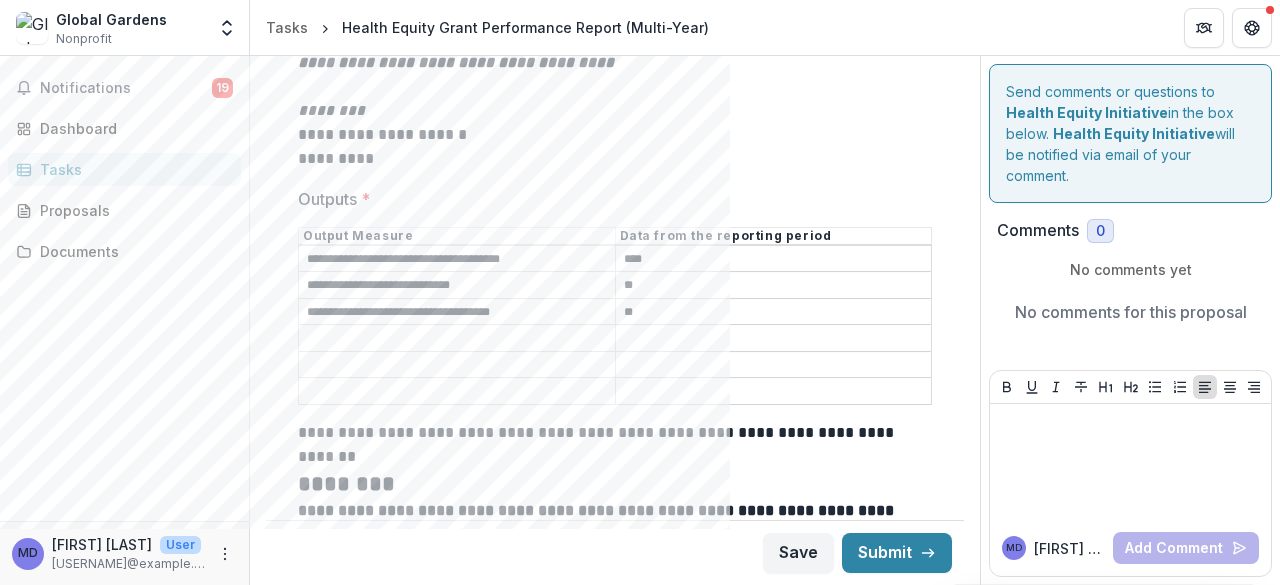 type on "*" 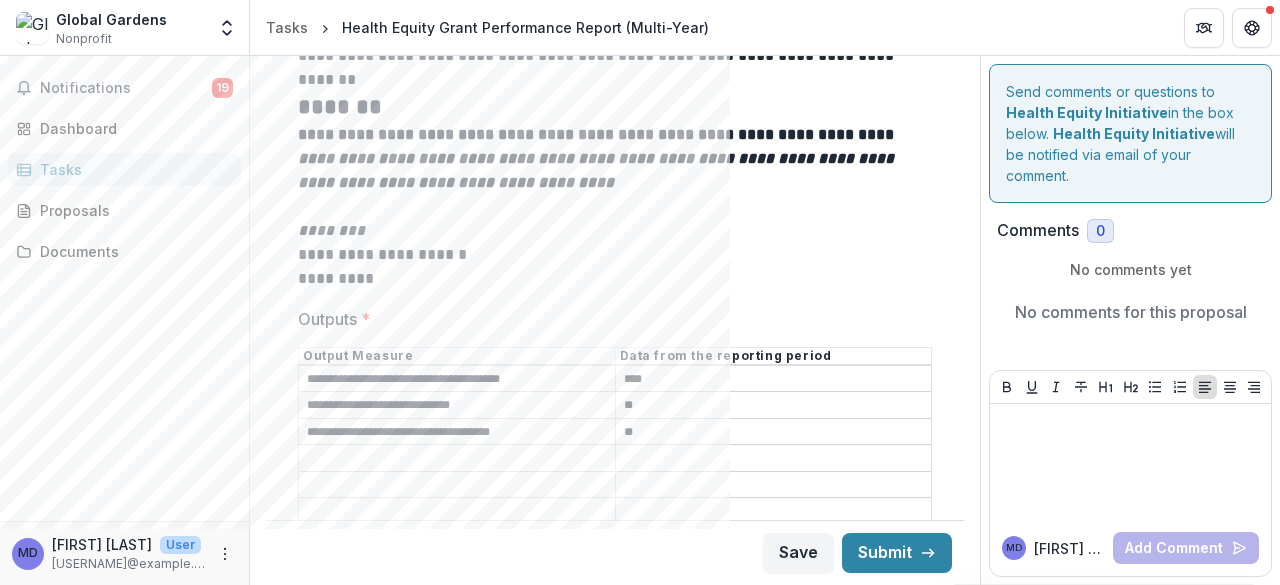 scroll, scrollTop: 3053, scrollLeft: 0, axis: vertical 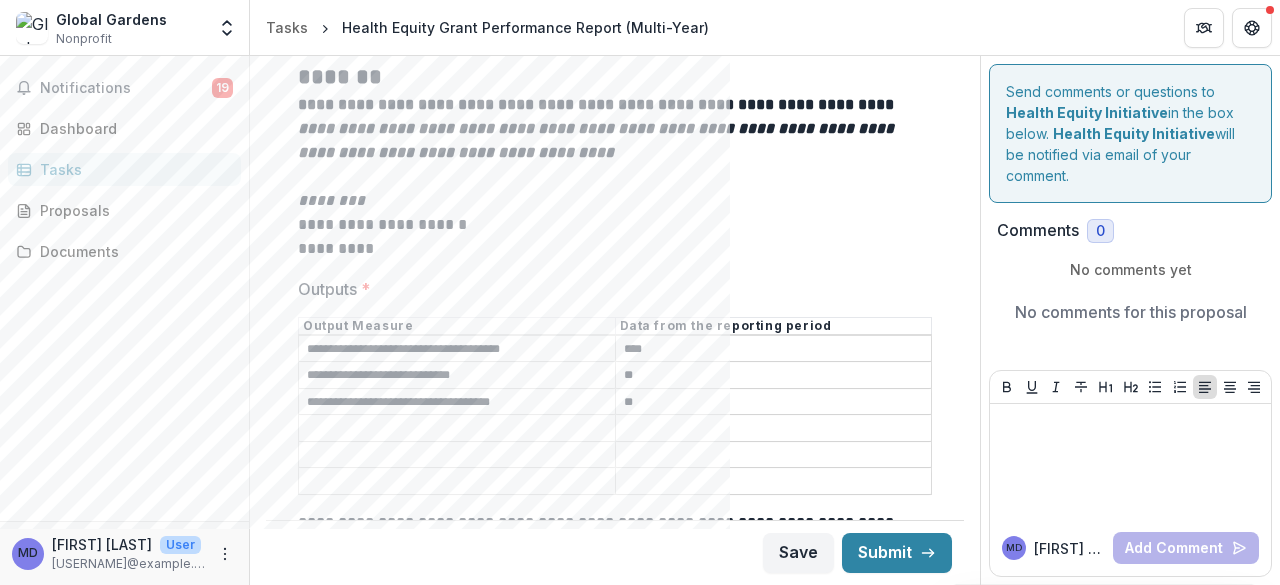 click on "Outputs *" at bounding box center [457, 429] 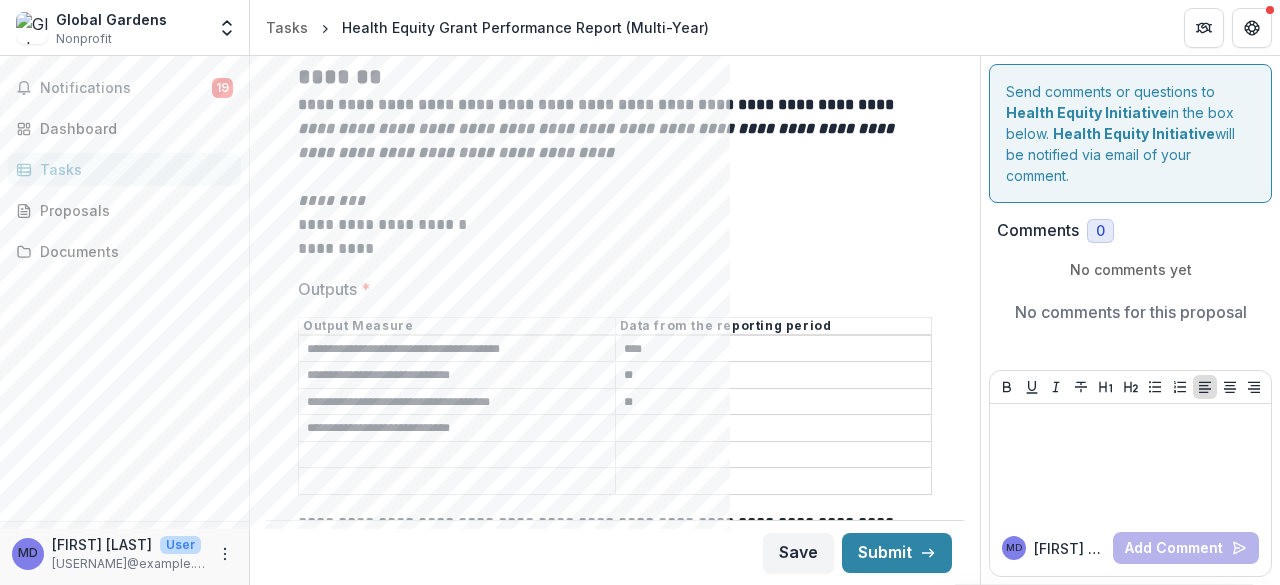 type on "**********" 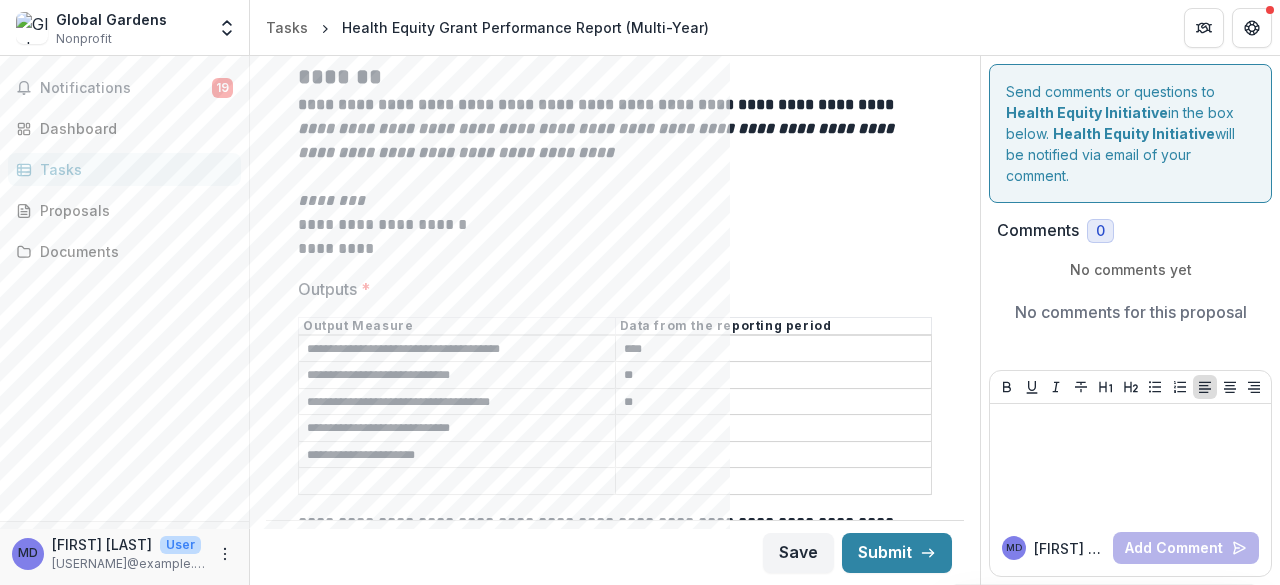 type on "**********" 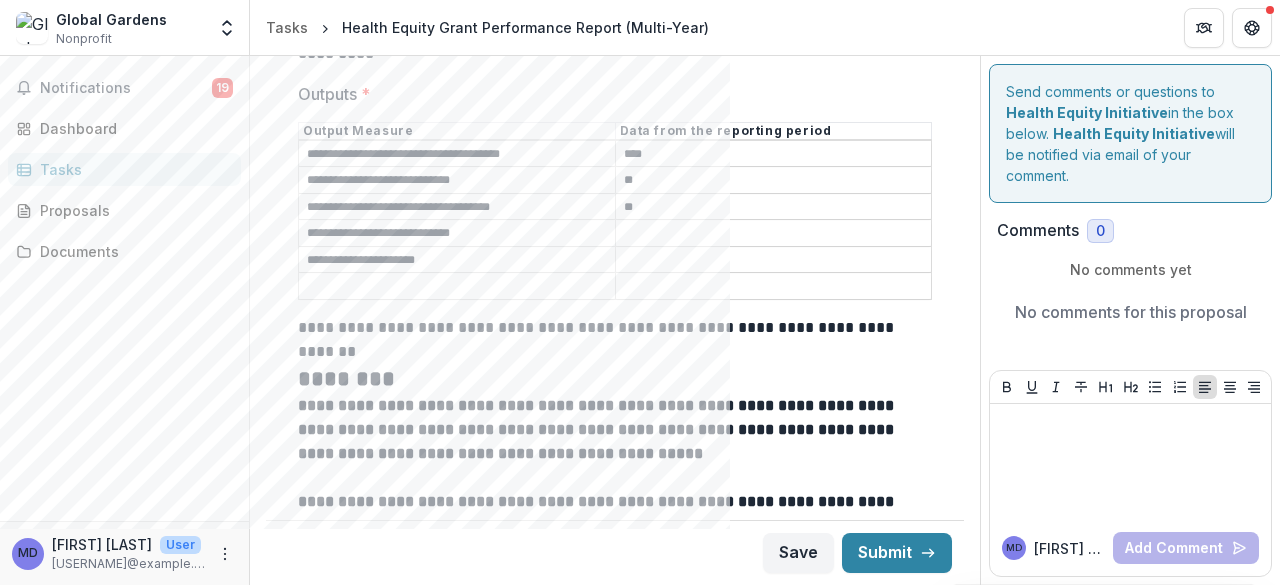 scroll, scrollTop: 3254, scrollLeft: 0, axis: vertical 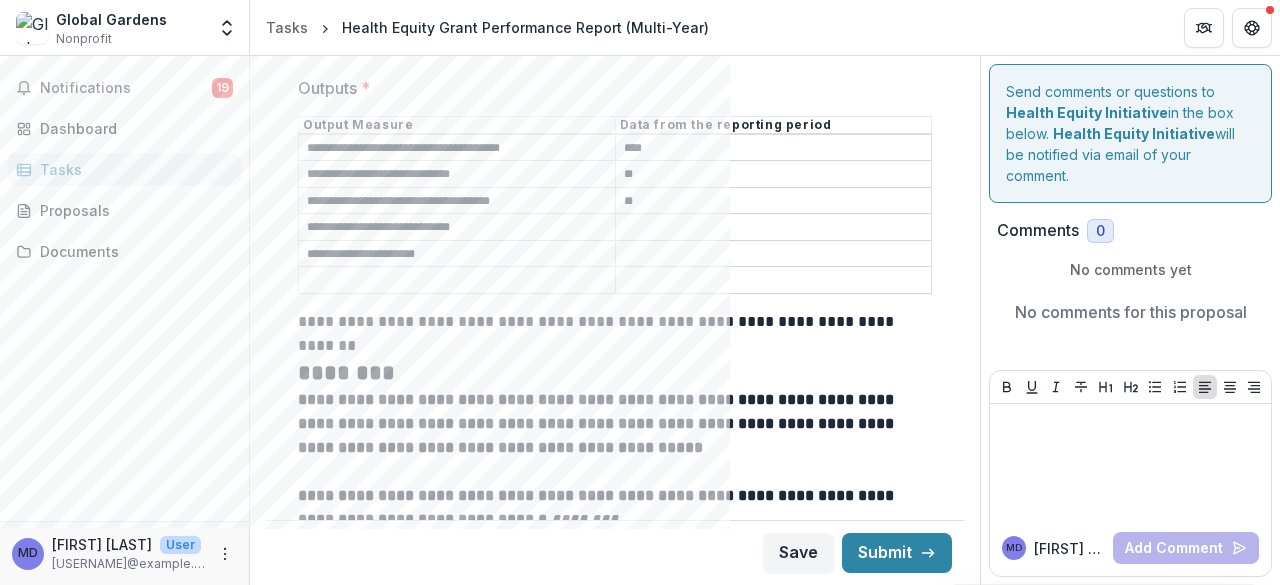 click on "Outputs *" at bounding box center (774, 254) 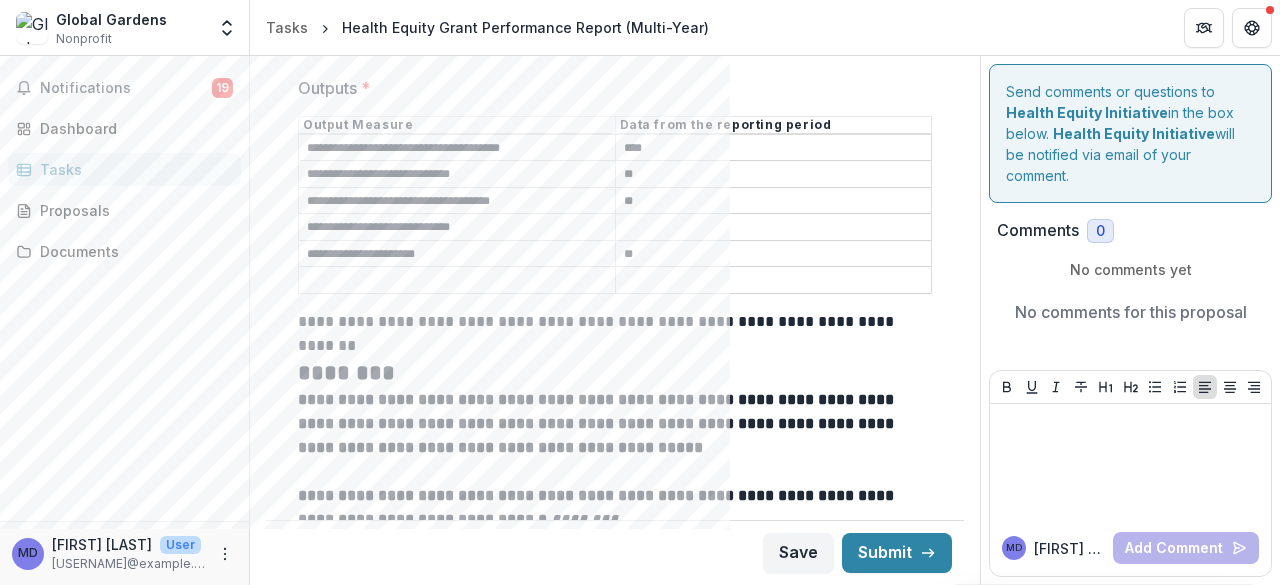 type on "**" 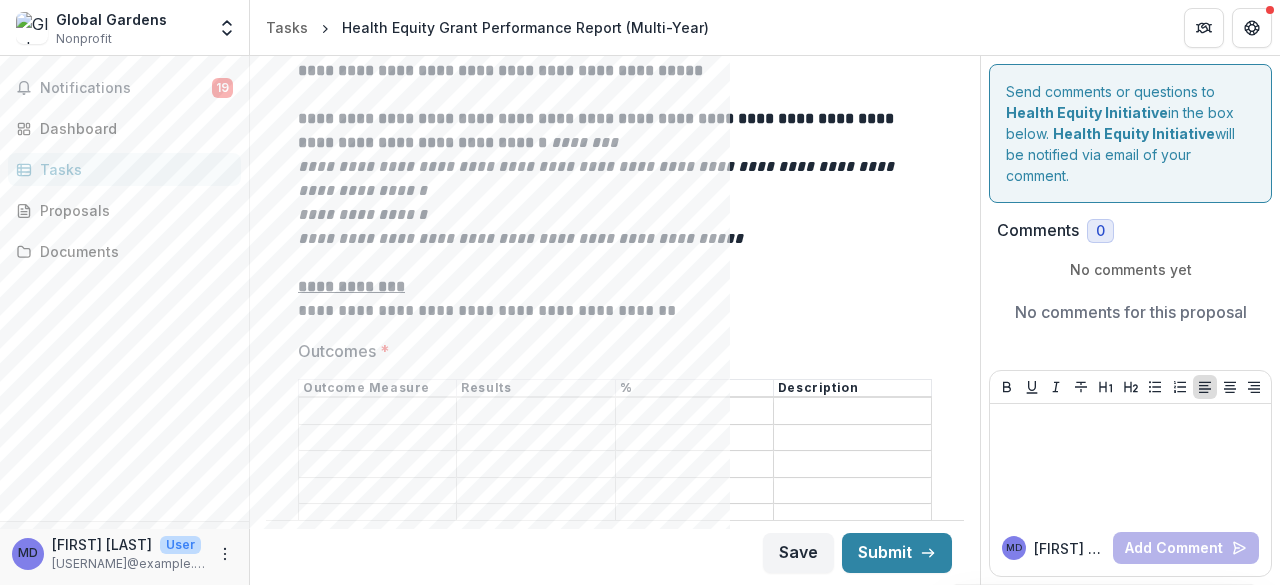 scroll, scrollTop: 3649, scrollLeft: 0, axis: vertical 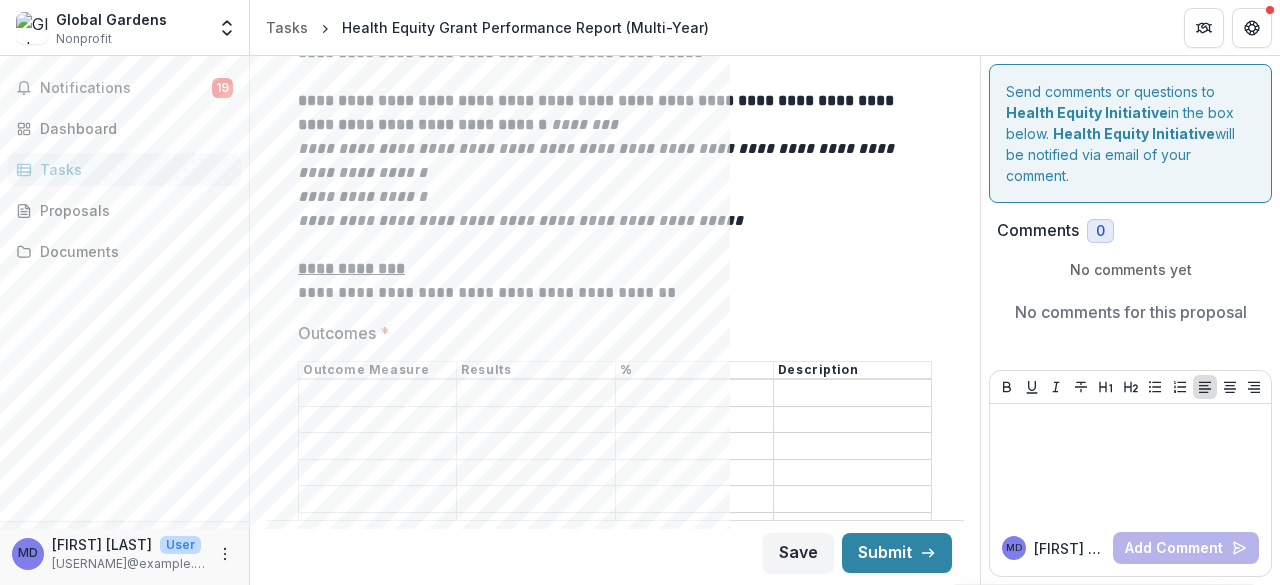 click on "Outcomes *" at bounding box center [377, 394] 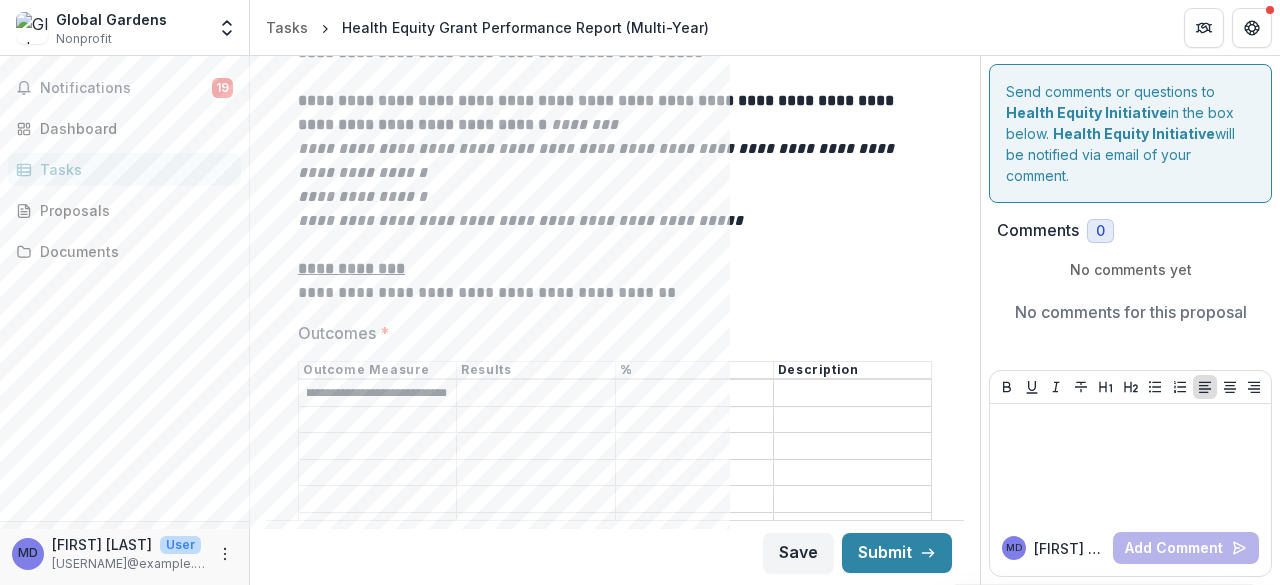 scroll, scrollTop: 0, scrollLeft: 230, axis: horizontal 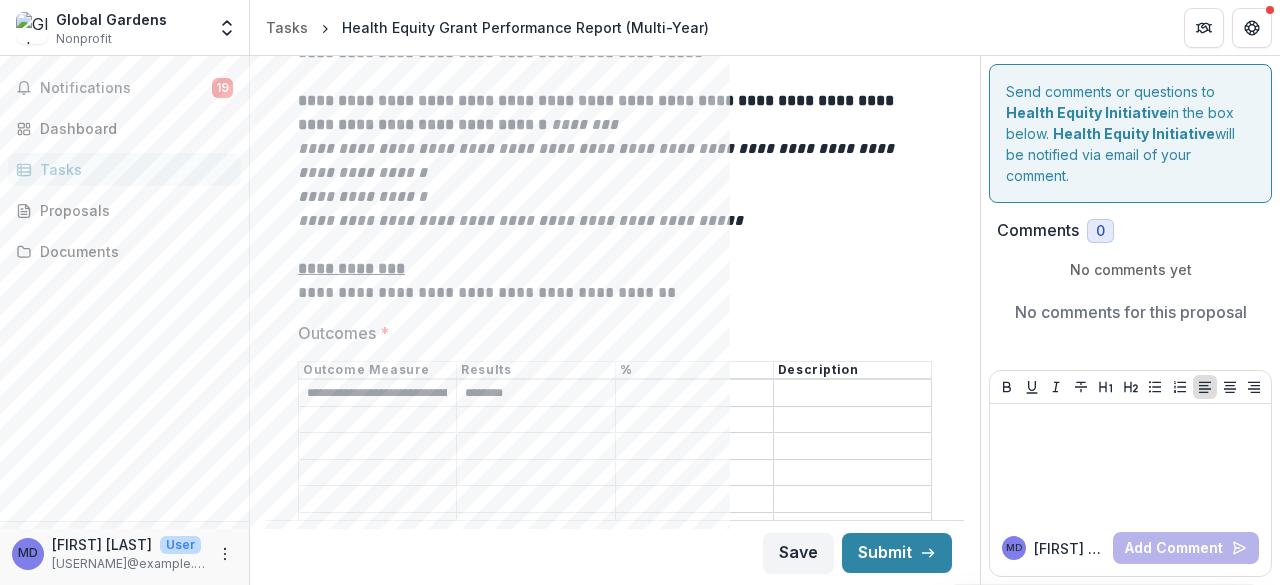type on "********" 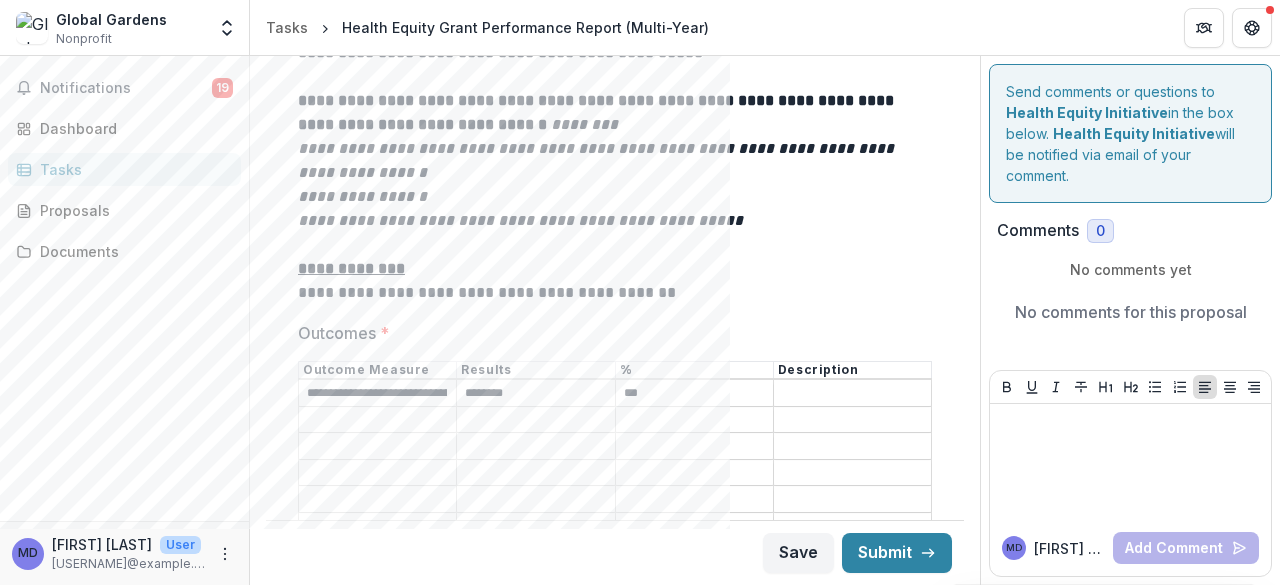 type on "***" 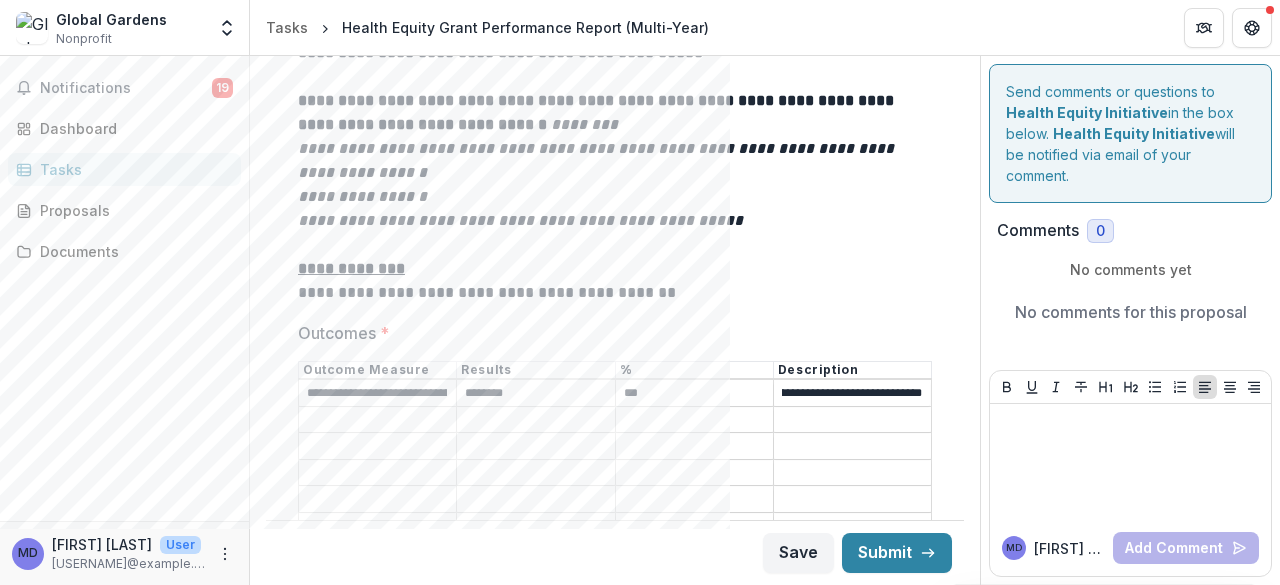 scroll, scrollTop: 0, scrollLeft: 474, axis: horizontal 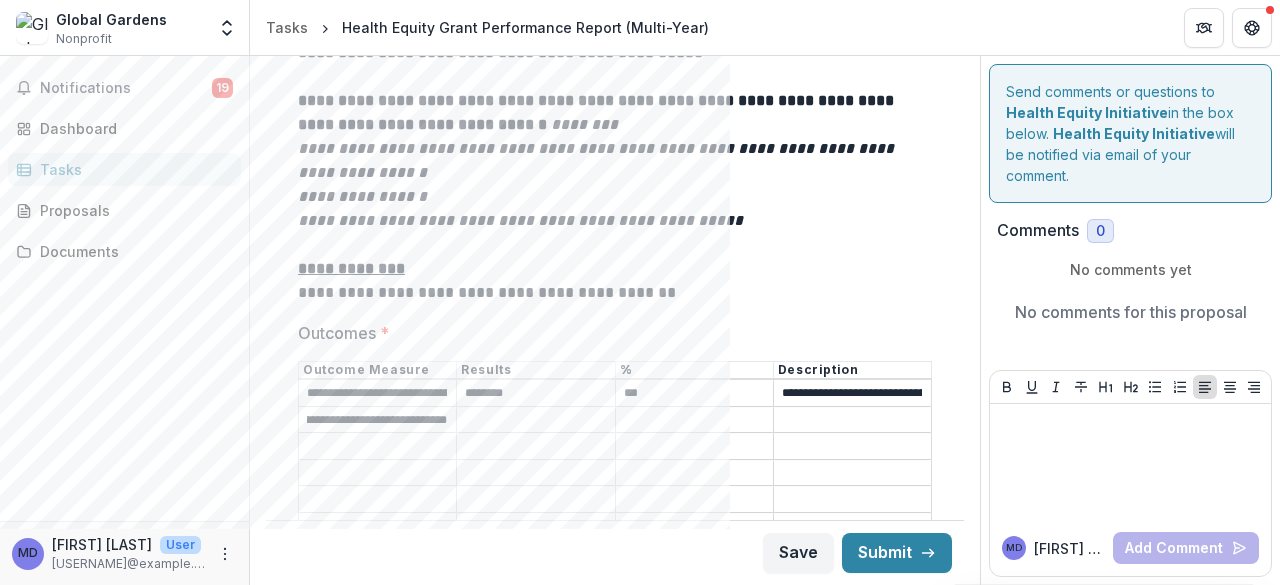 type on "**********" 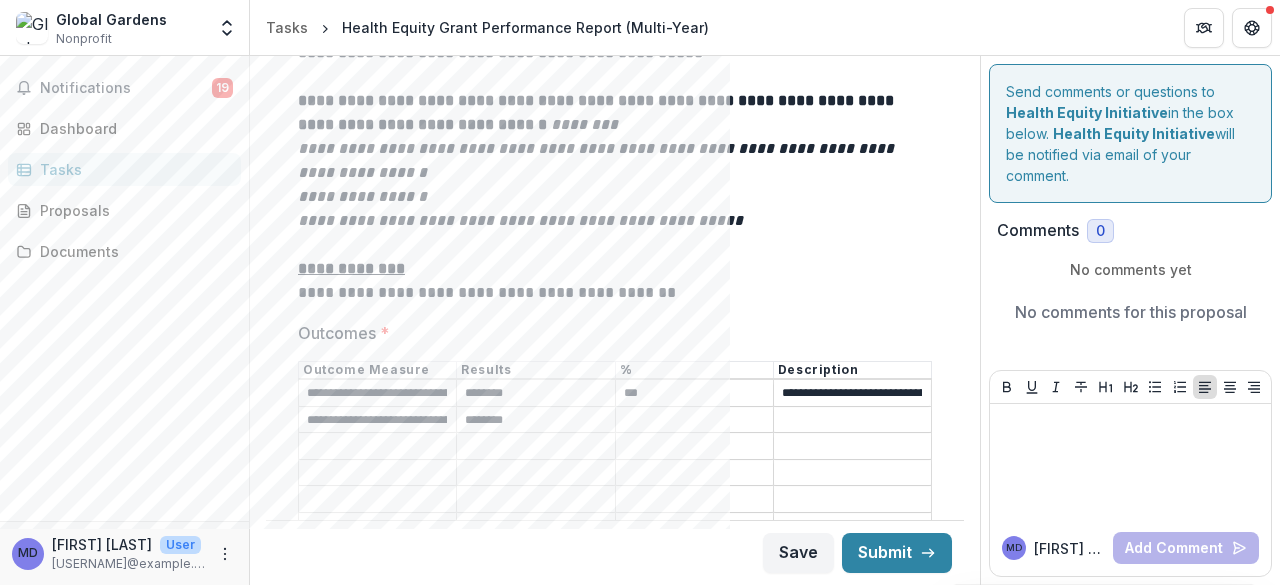 type on "********" 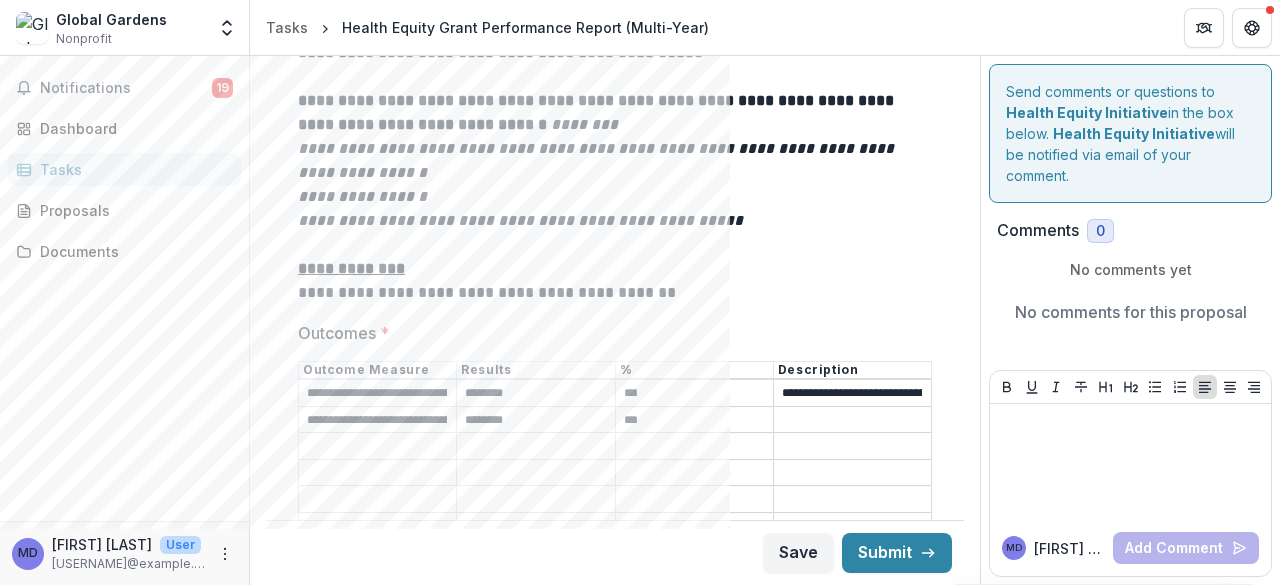 type on "***" 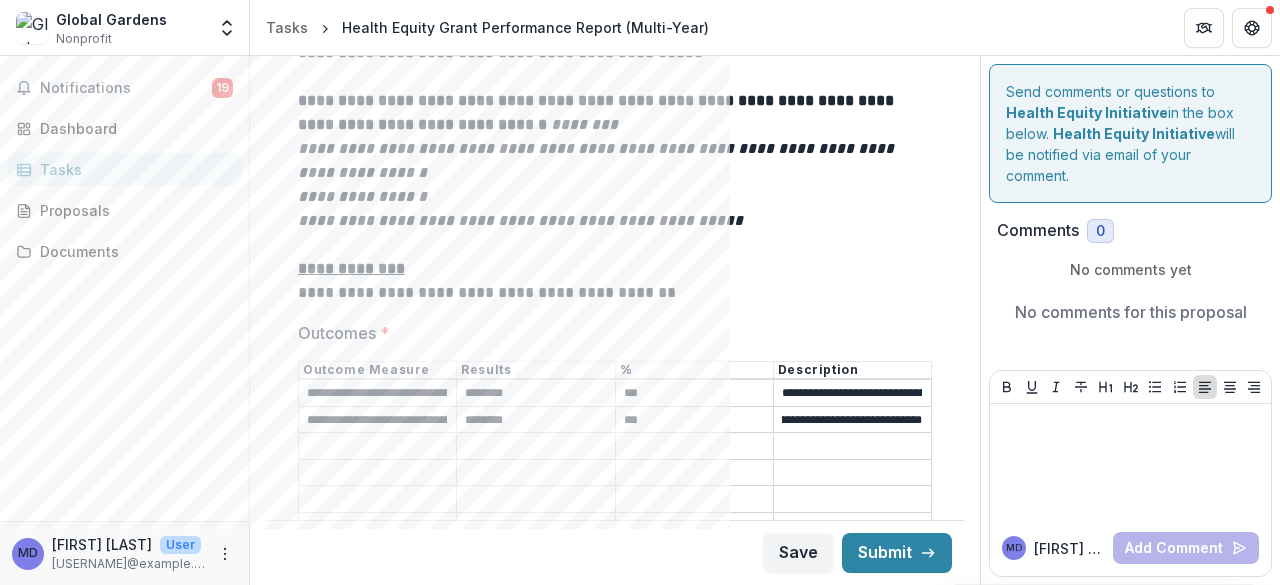 scroll, scrollTop: 0, scrollLeft: 526, axis: horizontal 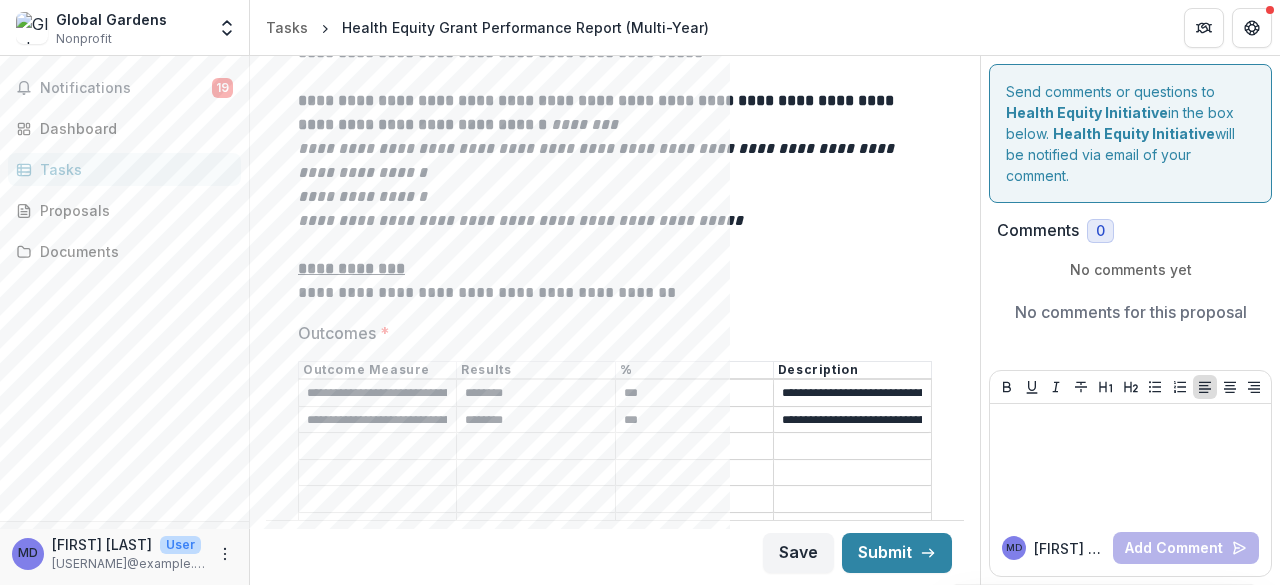 click on "**********" at bounding box center [852, 394] 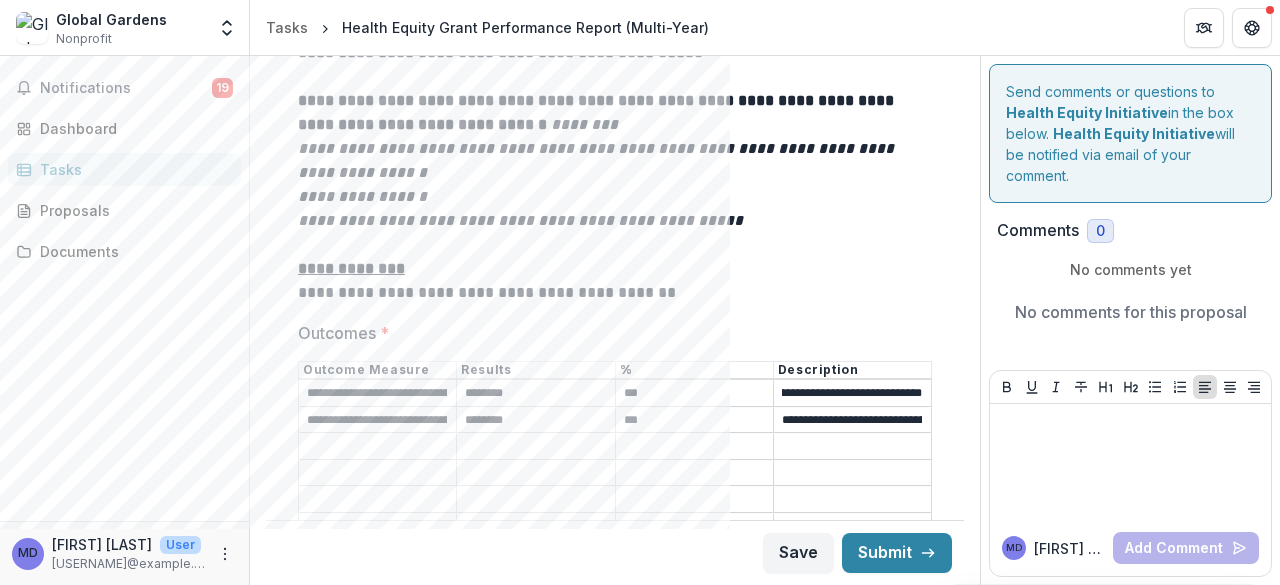 scroll, scrollTop: 0, scrollLeft: 474, axis: horizontal 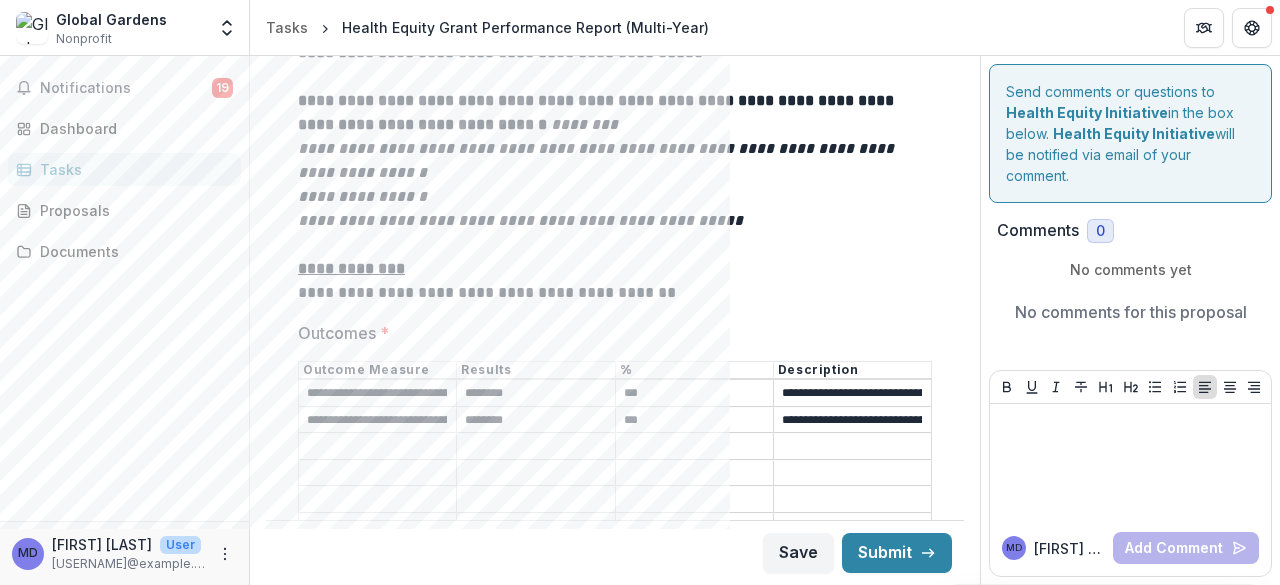 click on "**********" at bounding box center (852, 420) 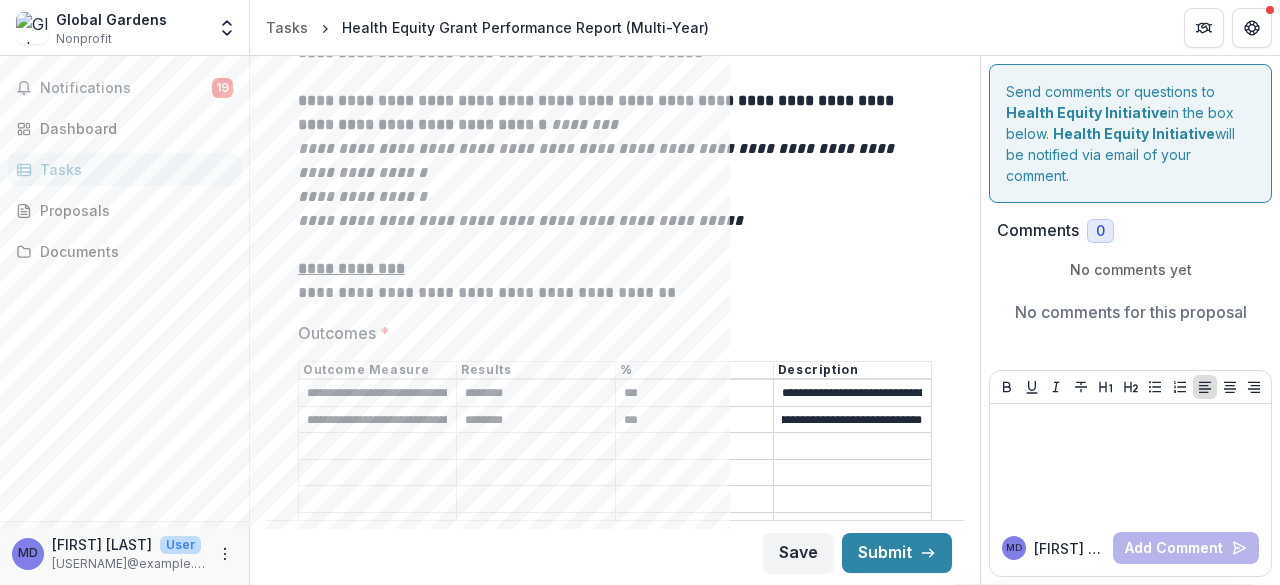 scroll, scrollTop: 0, scrollLeft: 550, axis: horizontal 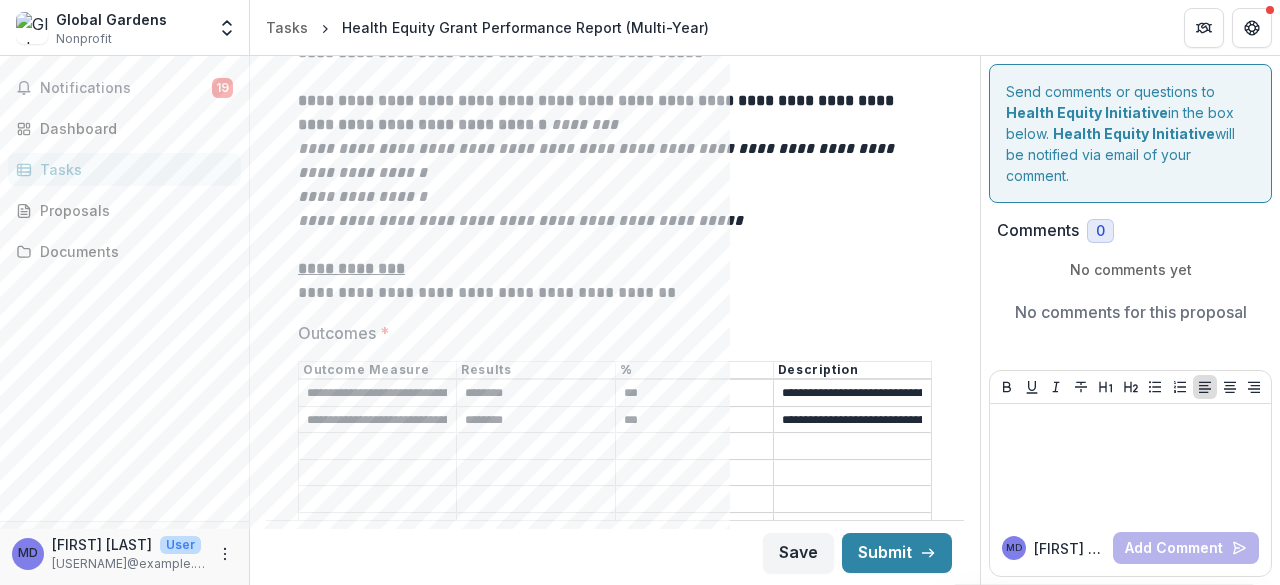 click on "Outcomes *" at bounding box center [377, 447] 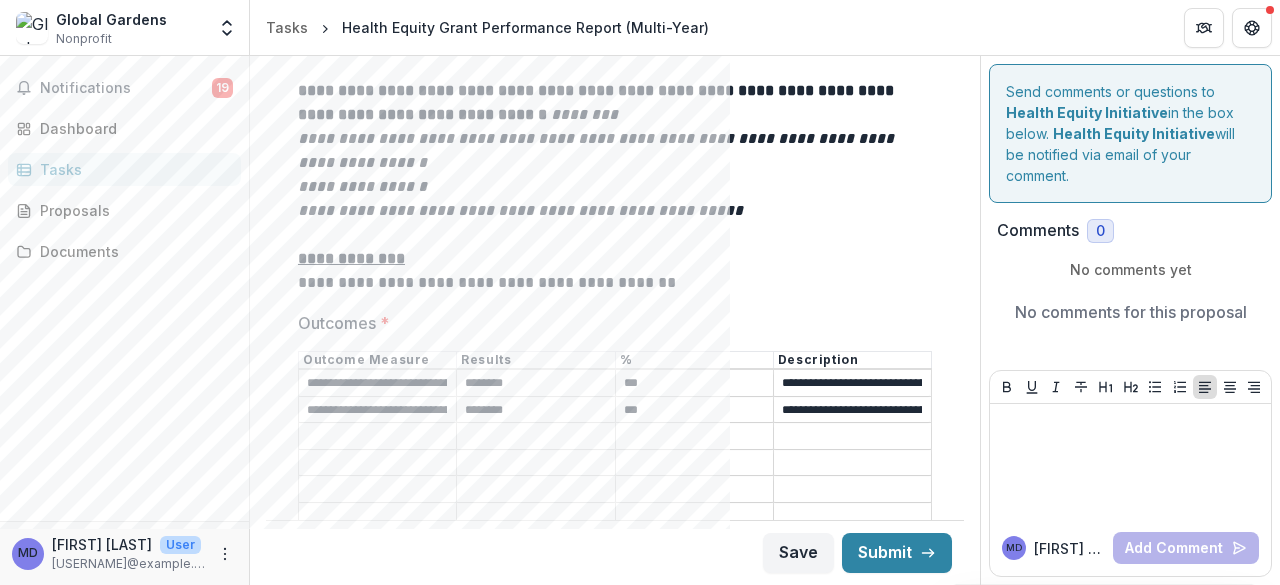 scroll, scrollTop: 3658, scrollLeft: 0, axis: vertical 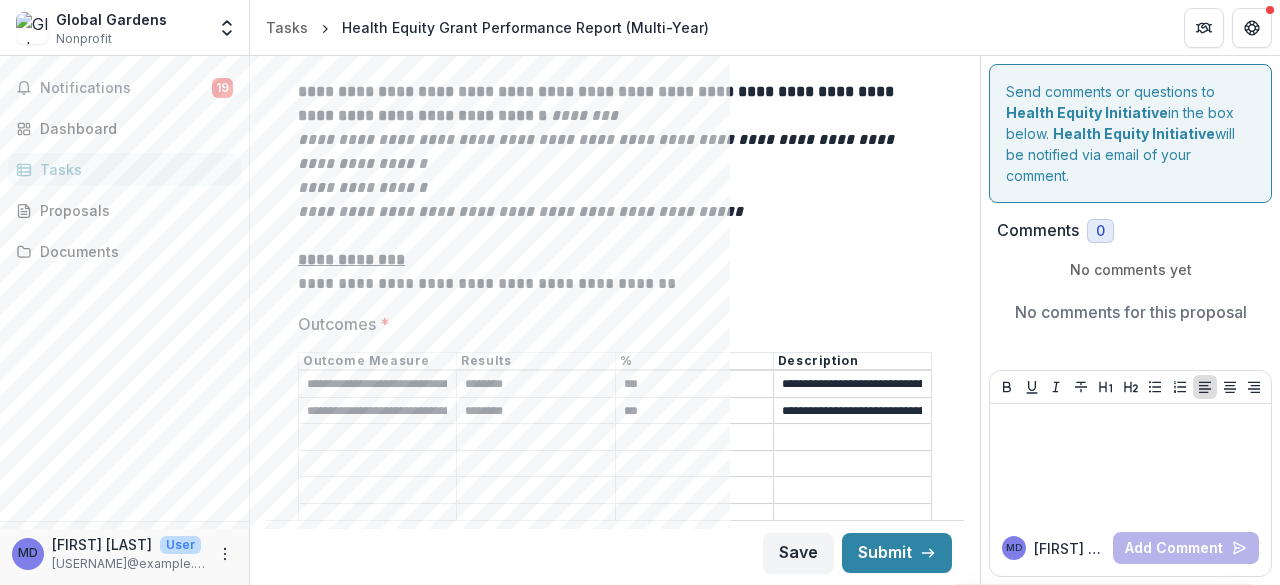 click on "Outcomes *" at bounding box center (377, 438) 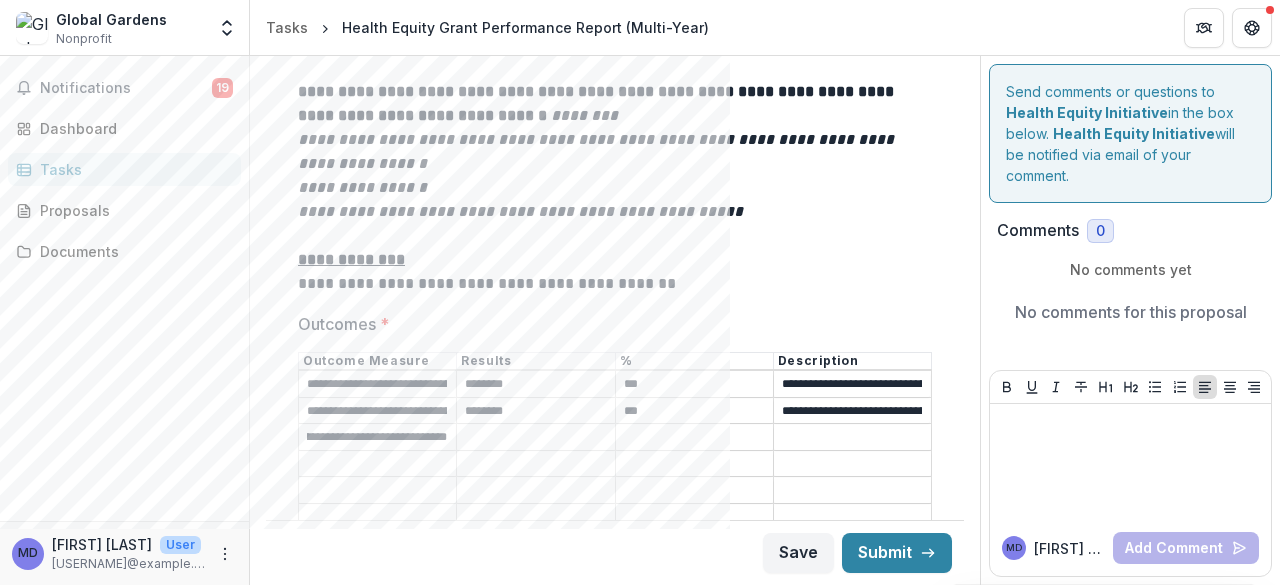 scroll, scrollTop: 0, scrollLeft: 226, axis: horizontal 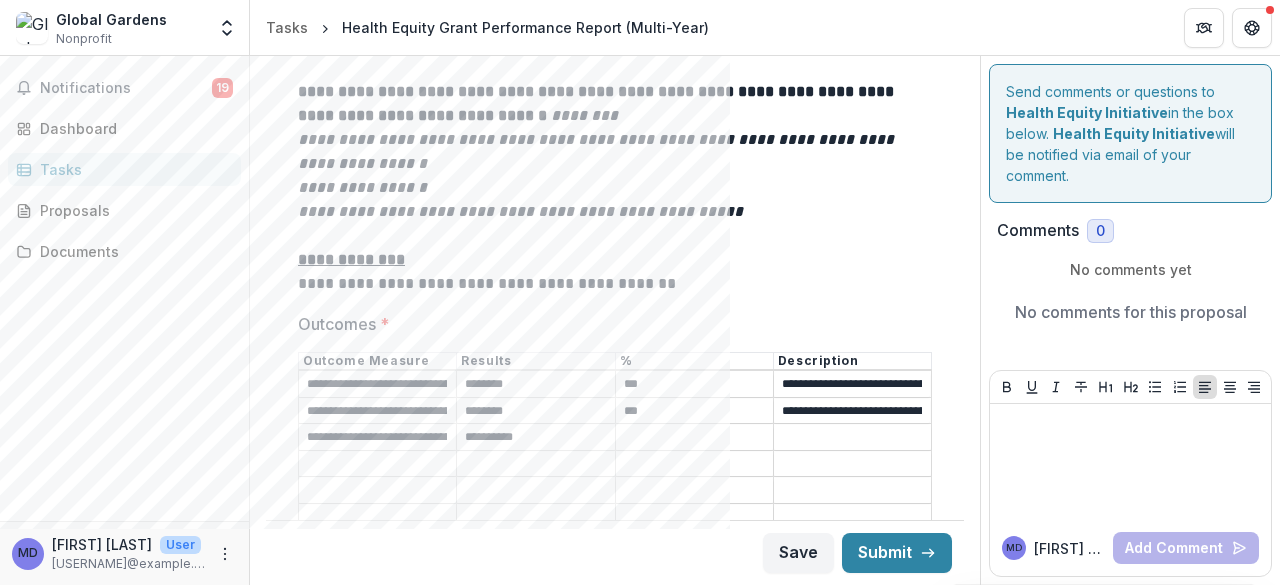 type on "**********" 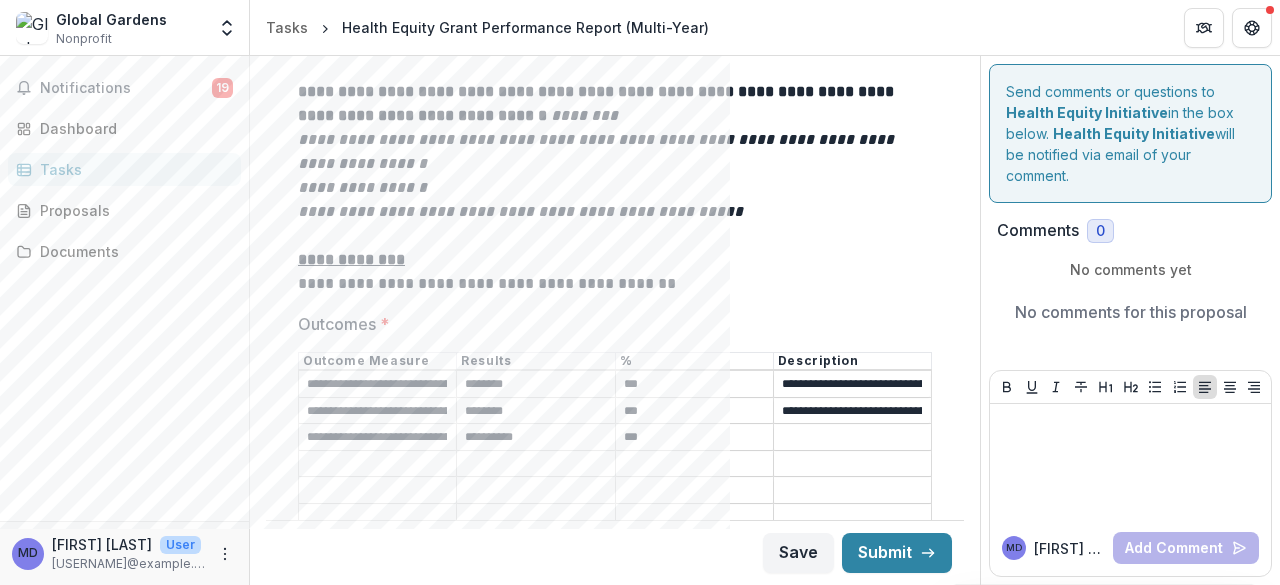 type on "***" 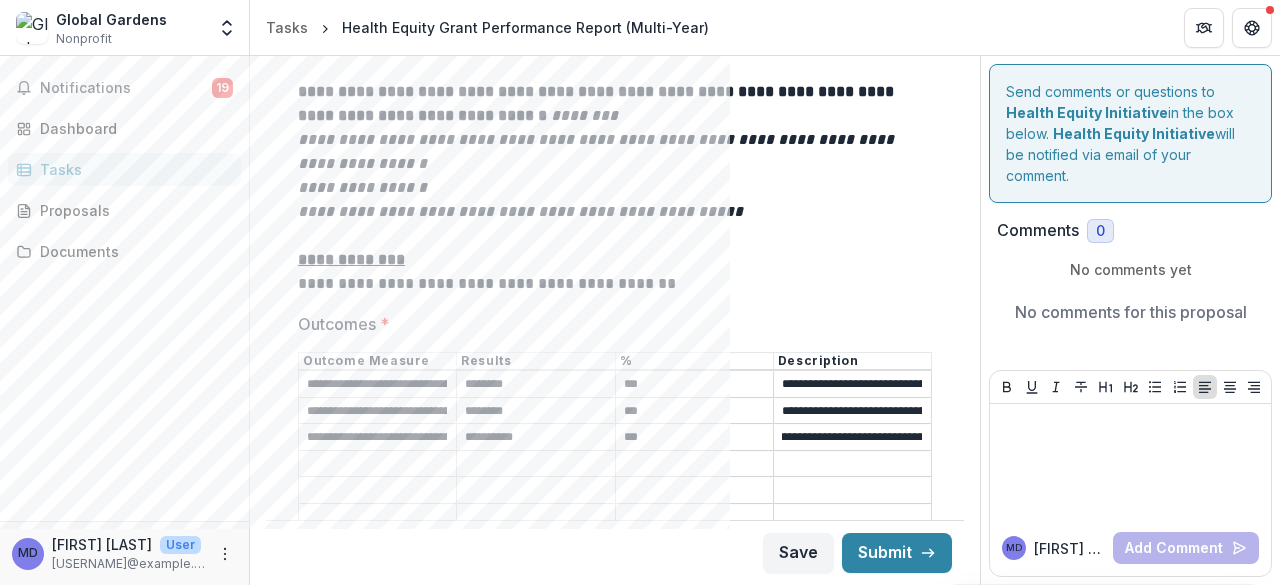 scroll, scrollTop: 0, scrollLeft: 0, axis: both 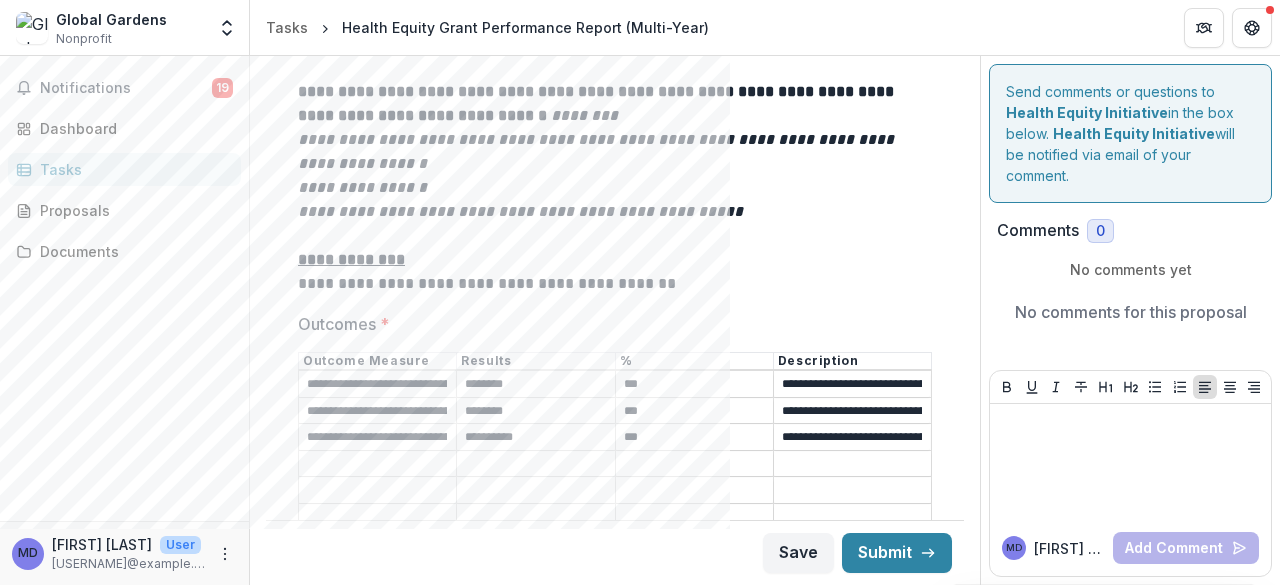 type on "**********" 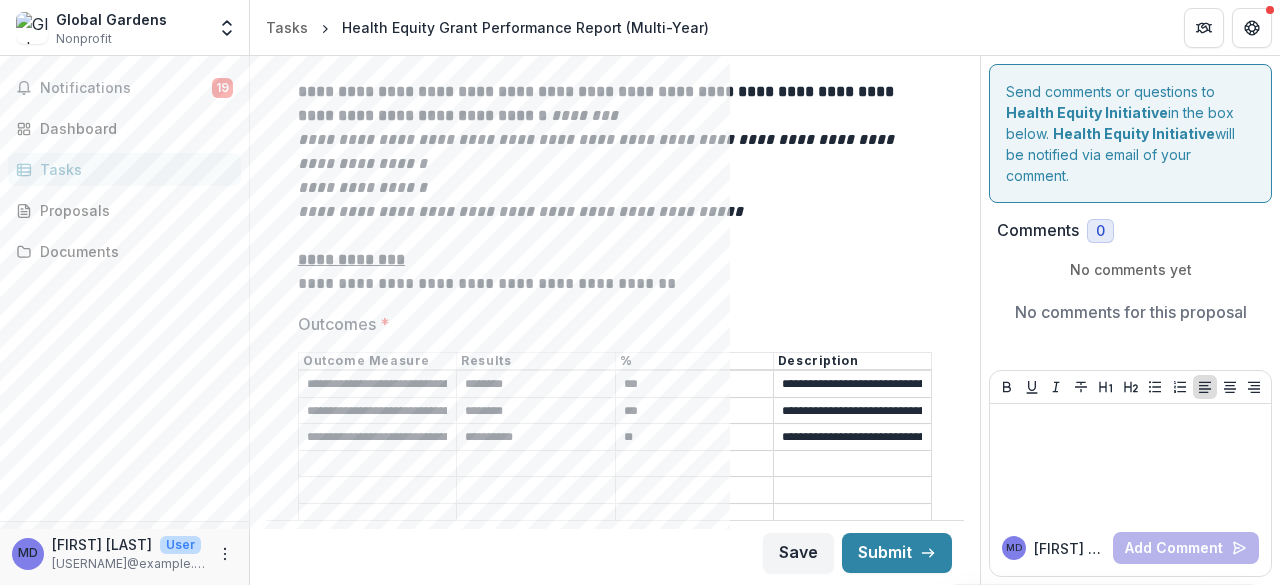 type on "*" 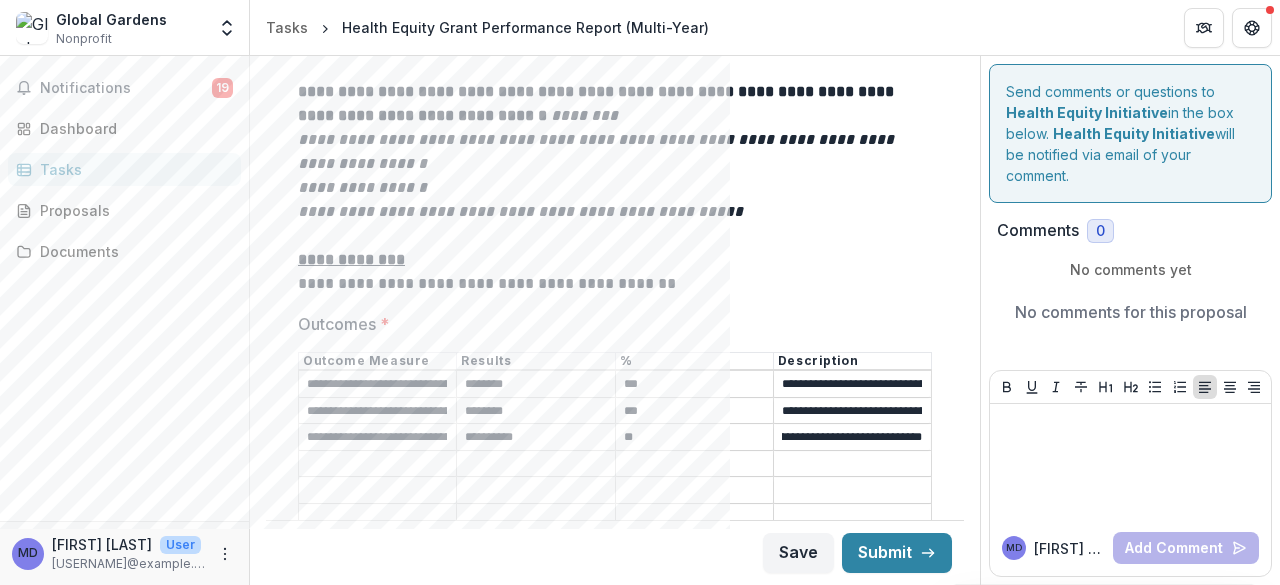scroll, scrollTop: 0, scrollLeft: 437, axis: horizontal 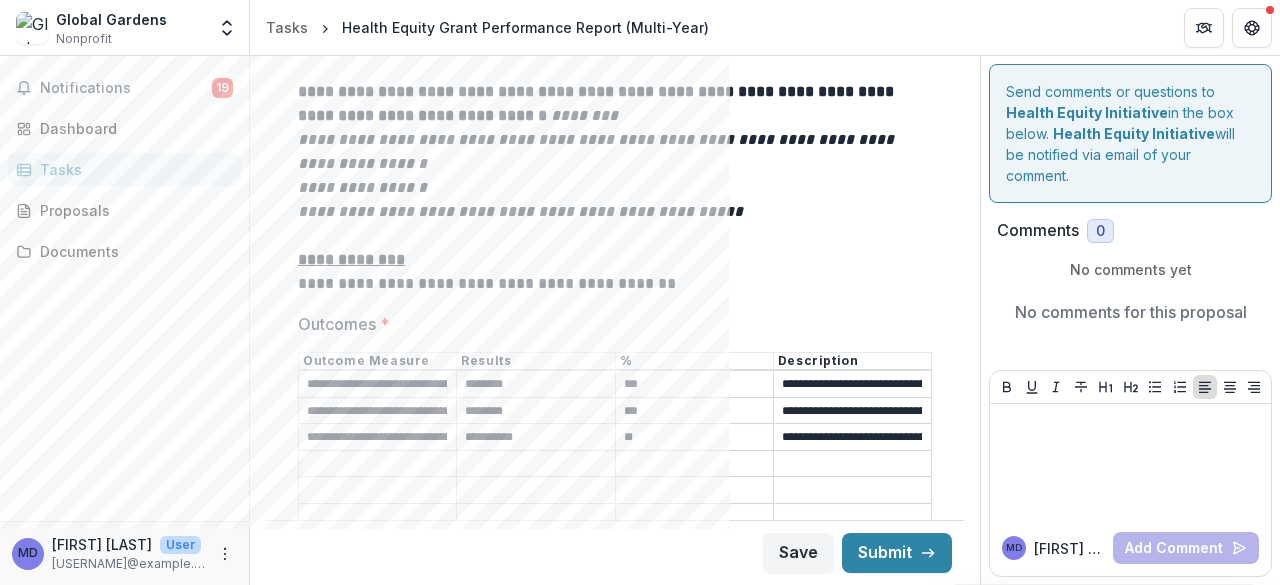 click on "**" at bounding box center [694, 438] 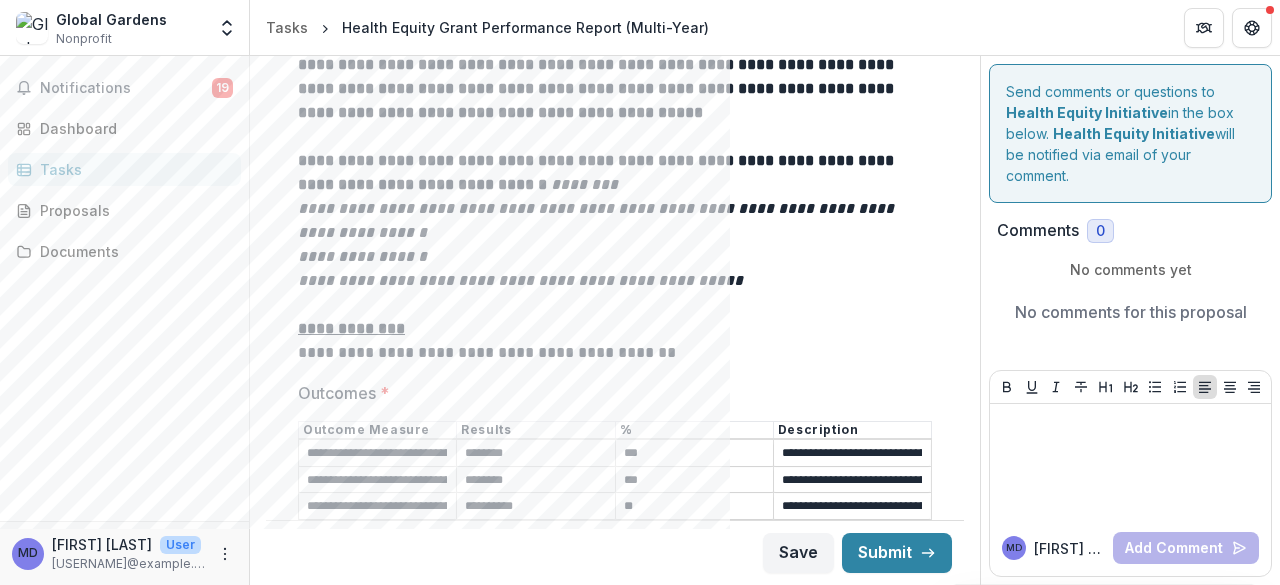 scroll, scrollTop: 3587, scrollLeft: 0, axis: vertical 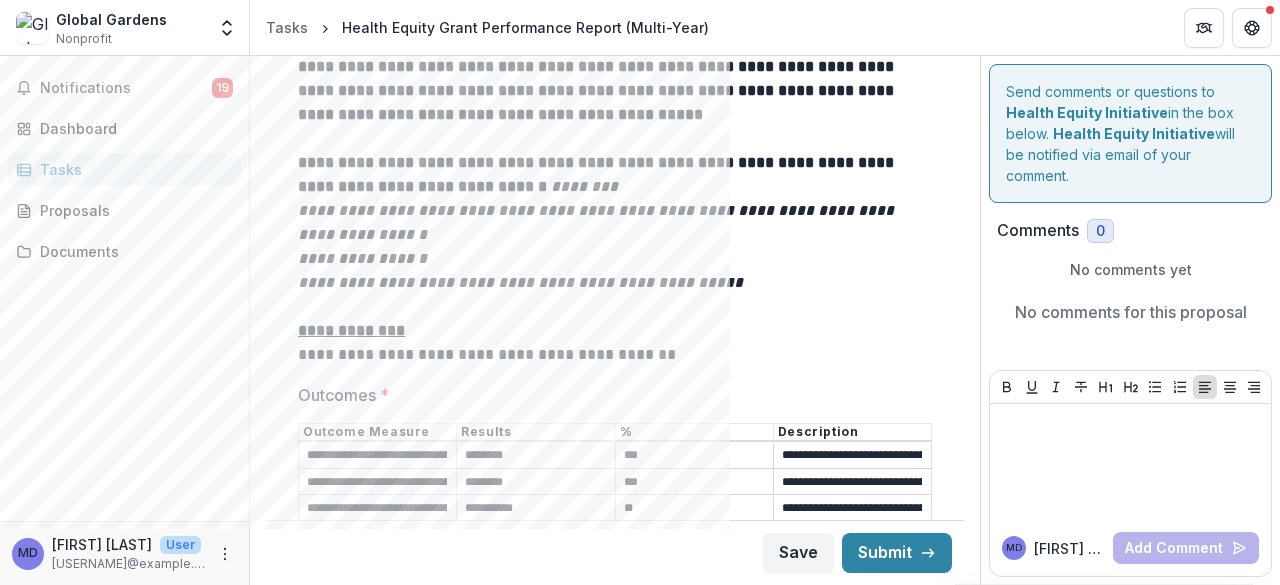 click on "**********" at bounding box center (377, 482) 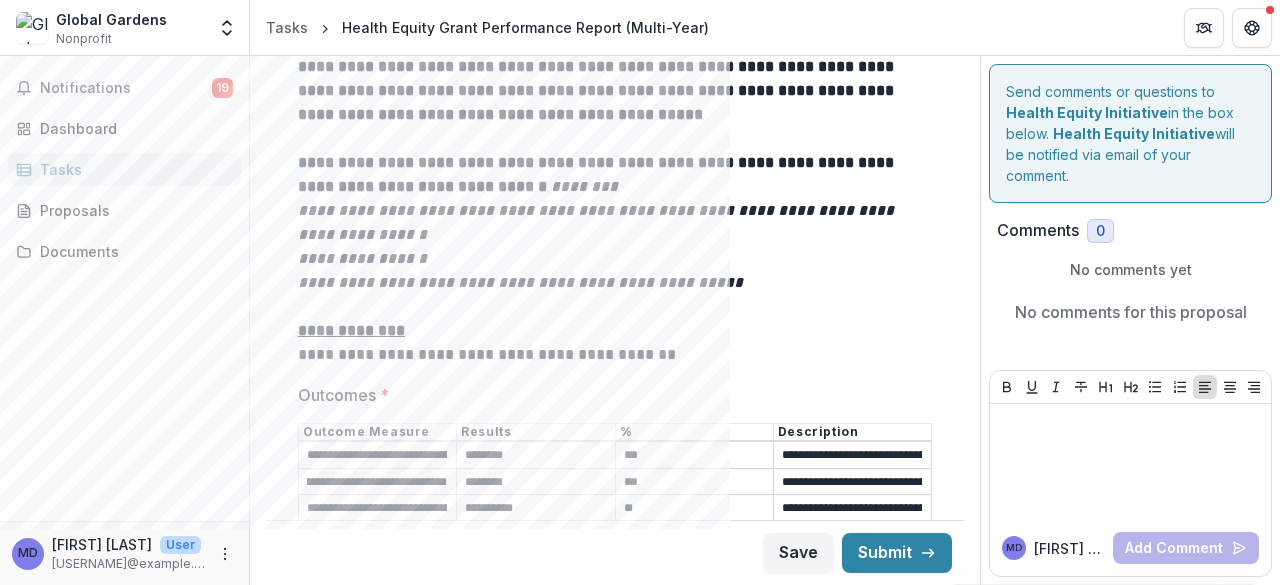 scroll, scrollTop: 0, scrollLeft: 235, axis: horizontal 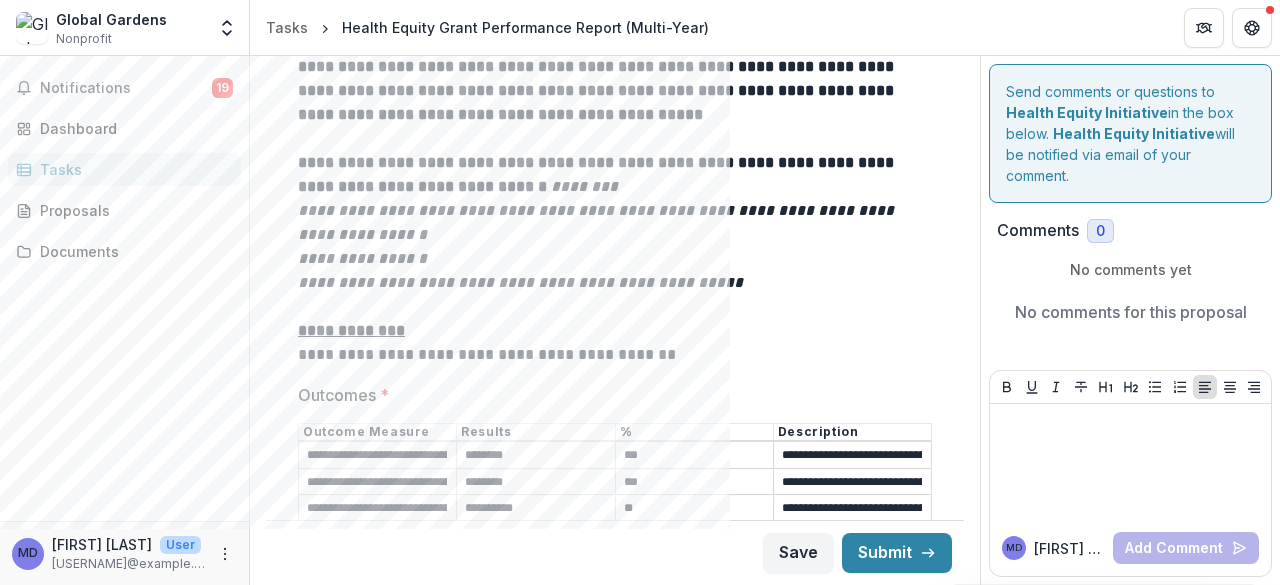 click on "**********" at bounding box center (377, 509) 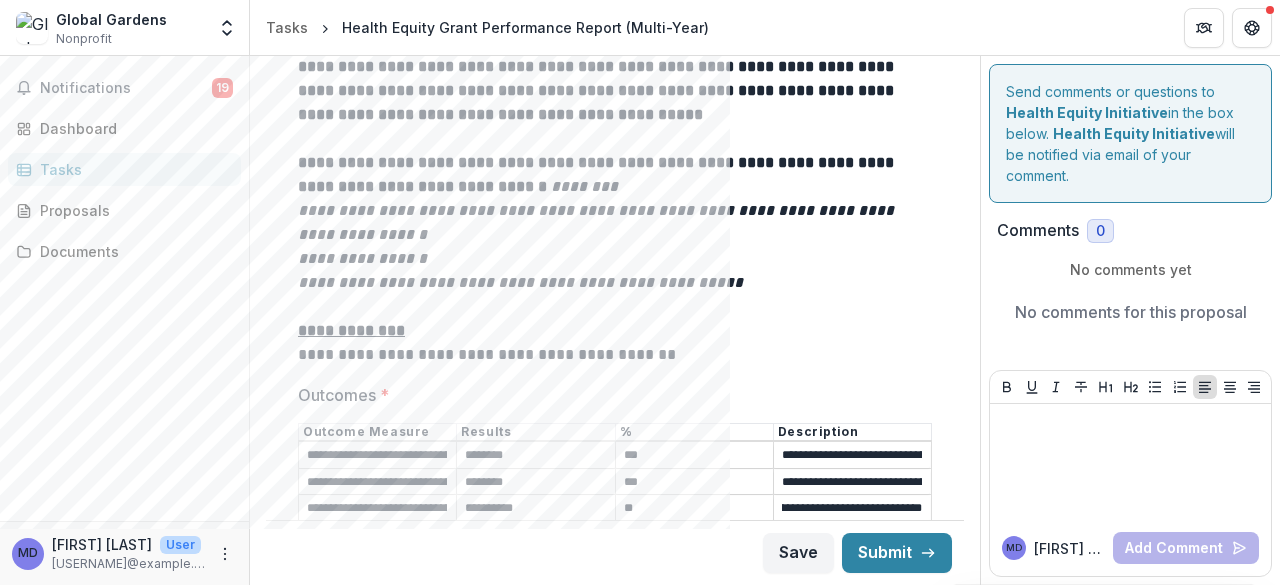 scroll, scrollTop: 0, scrollLeft: 437, axis: horizontal 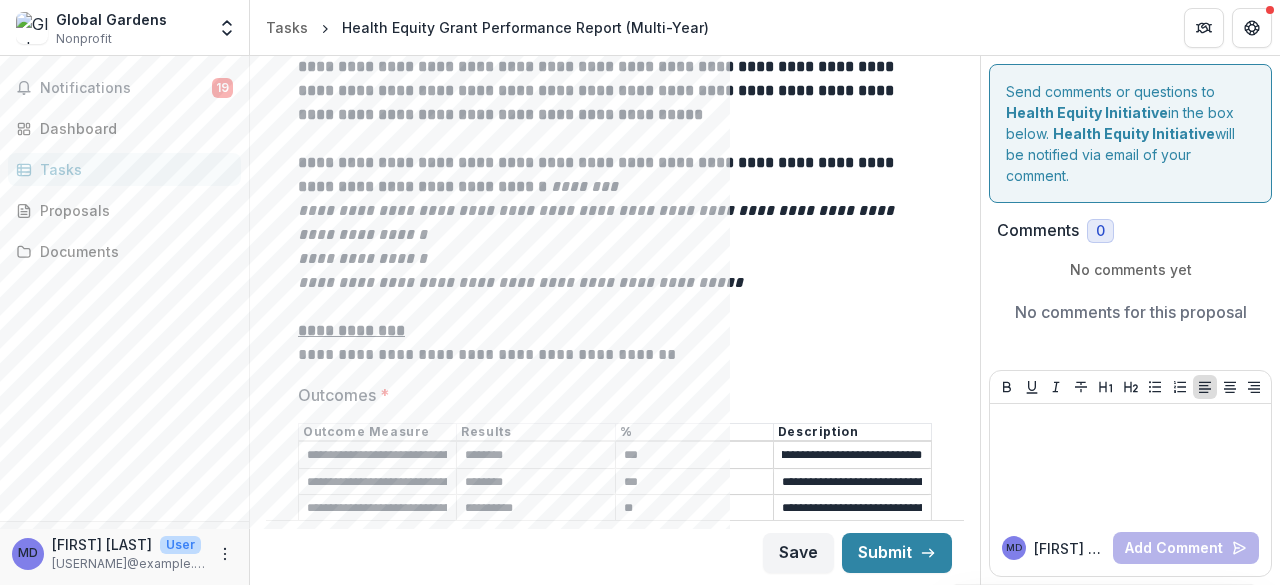 type on "**********" 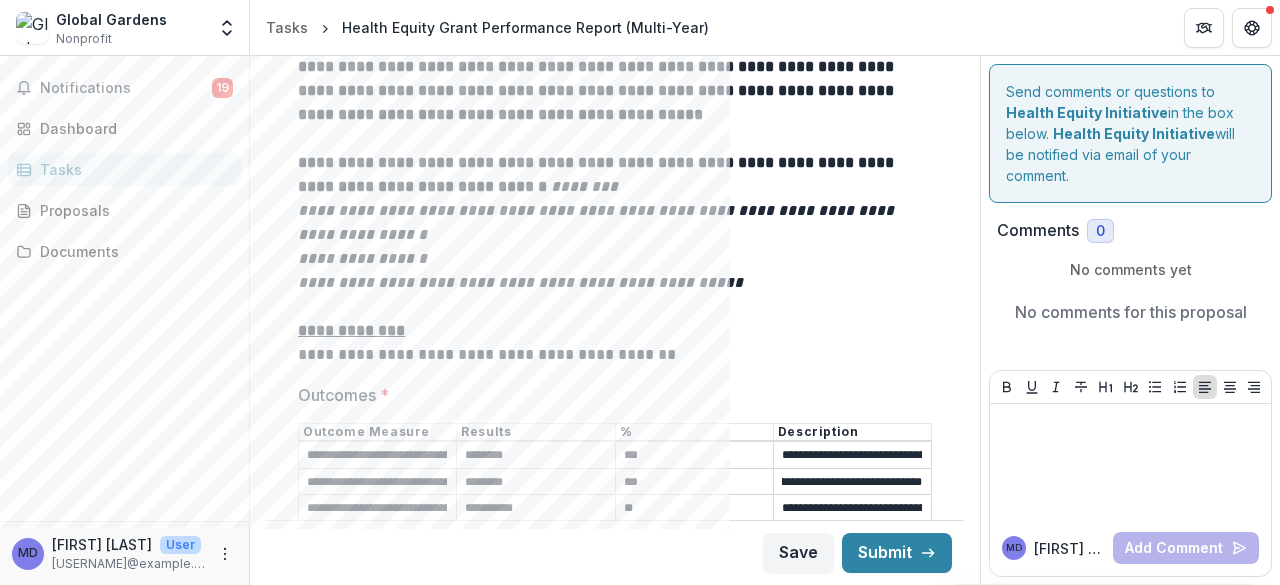 scroll, scrollTop: 0, scrollLeft: 609, axis: horizontal 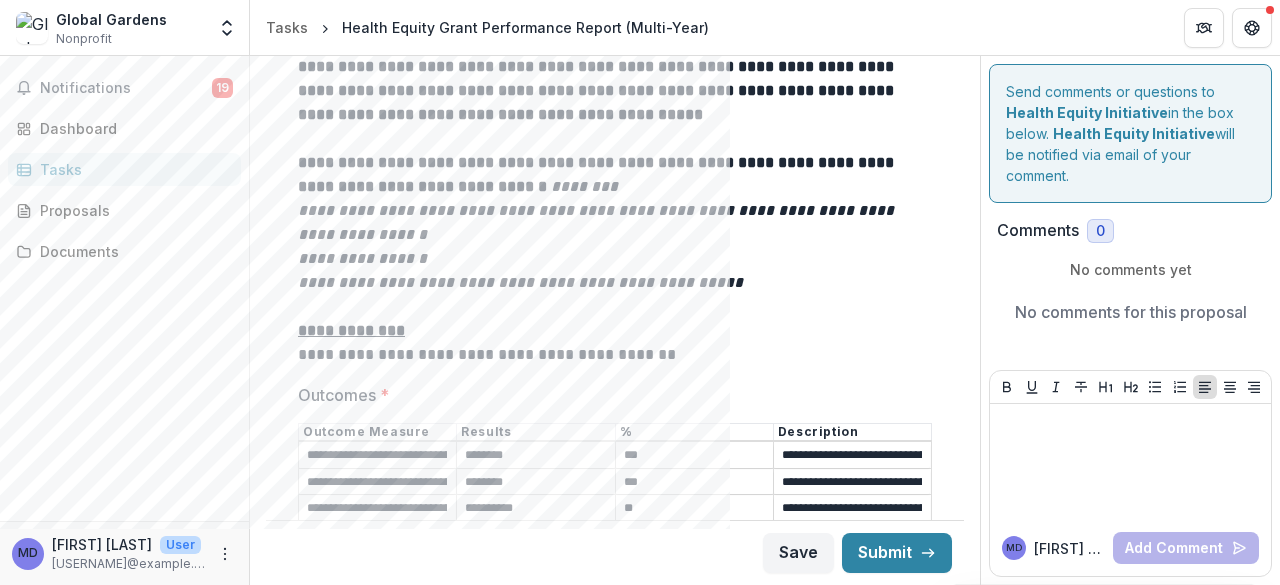 click on "**********" at bounding box center (852, 509) 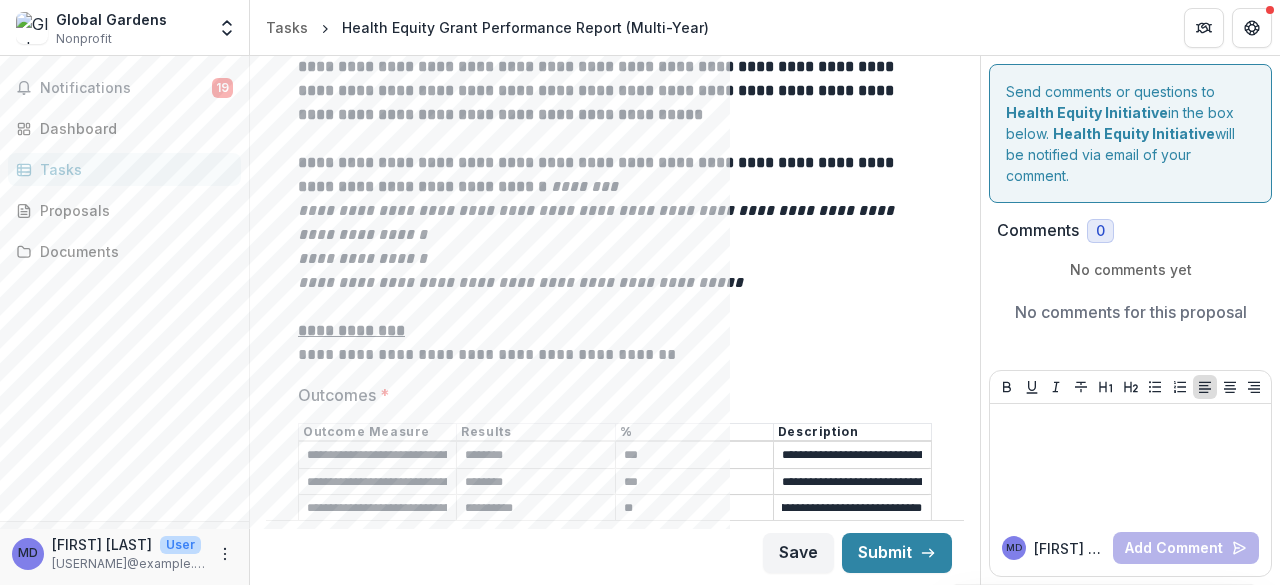 scroll, scrollTop: 0, scrollLeft: 437, axis: horizontal 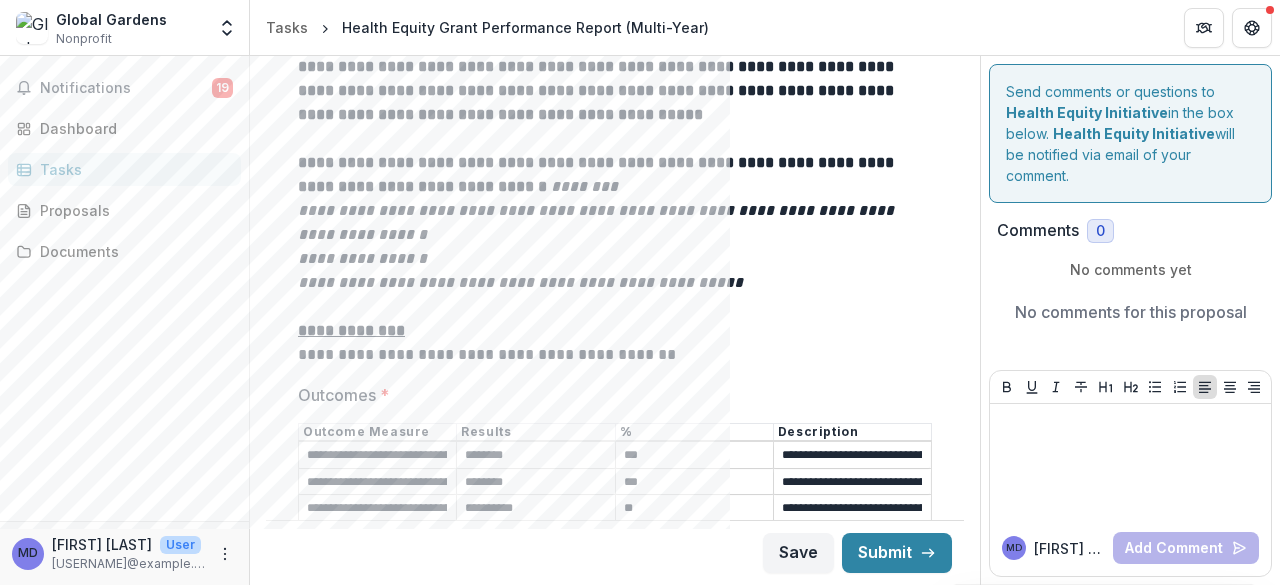 click on "**********" at bounding box center (377, 535) 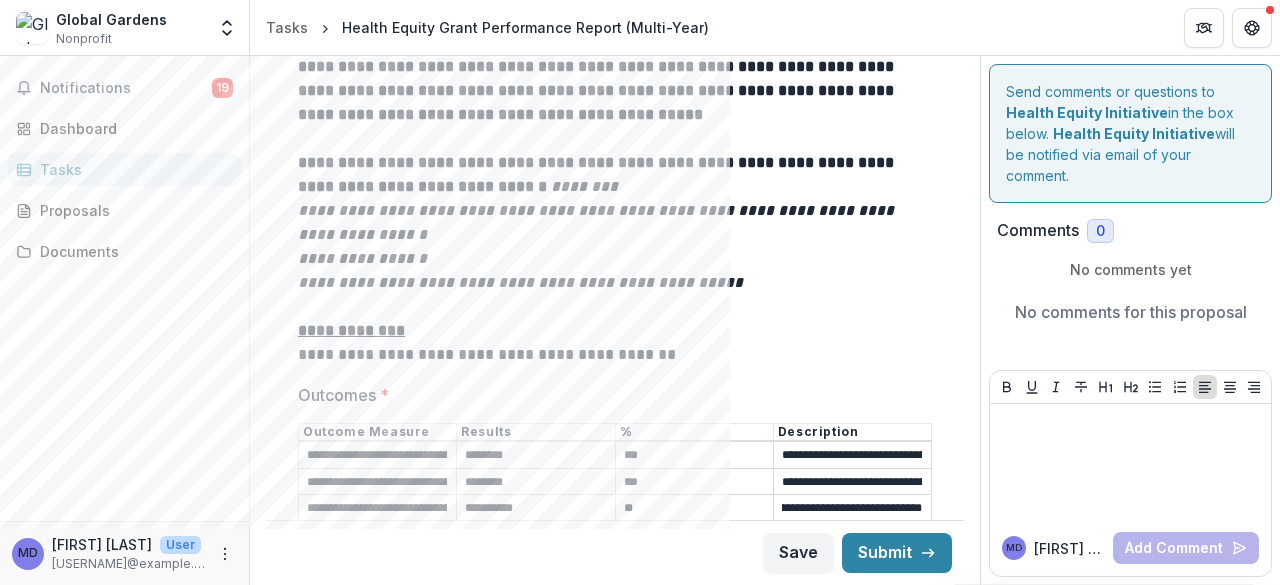 scroll, scrollTop: 0, scrollLeft: 437, axis: horizontal 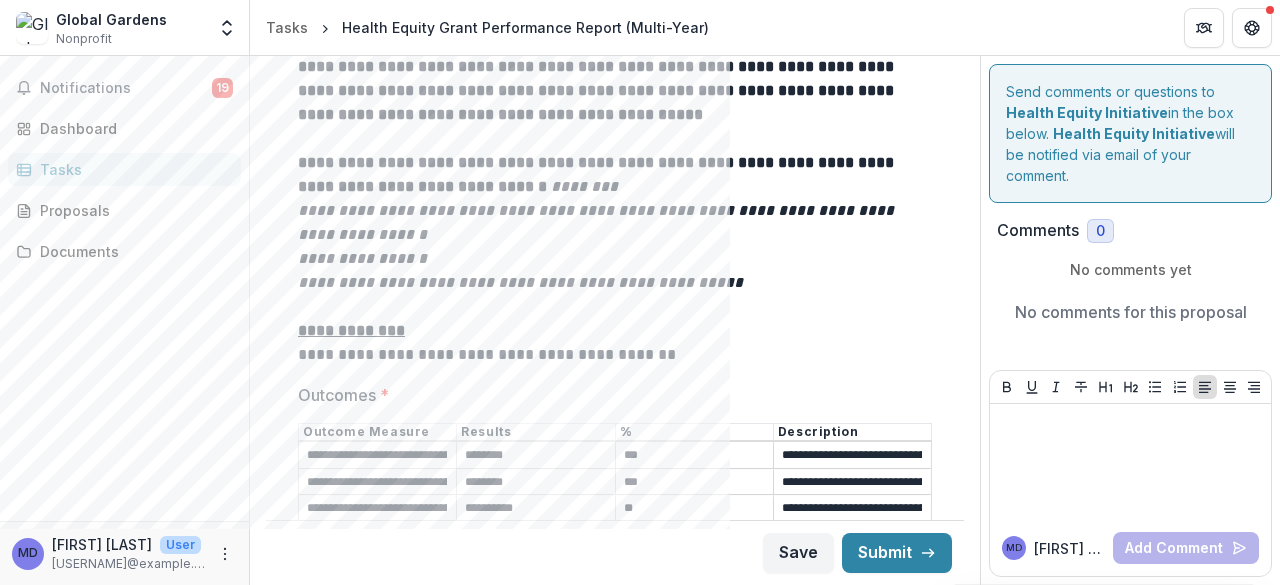 type on "**********" 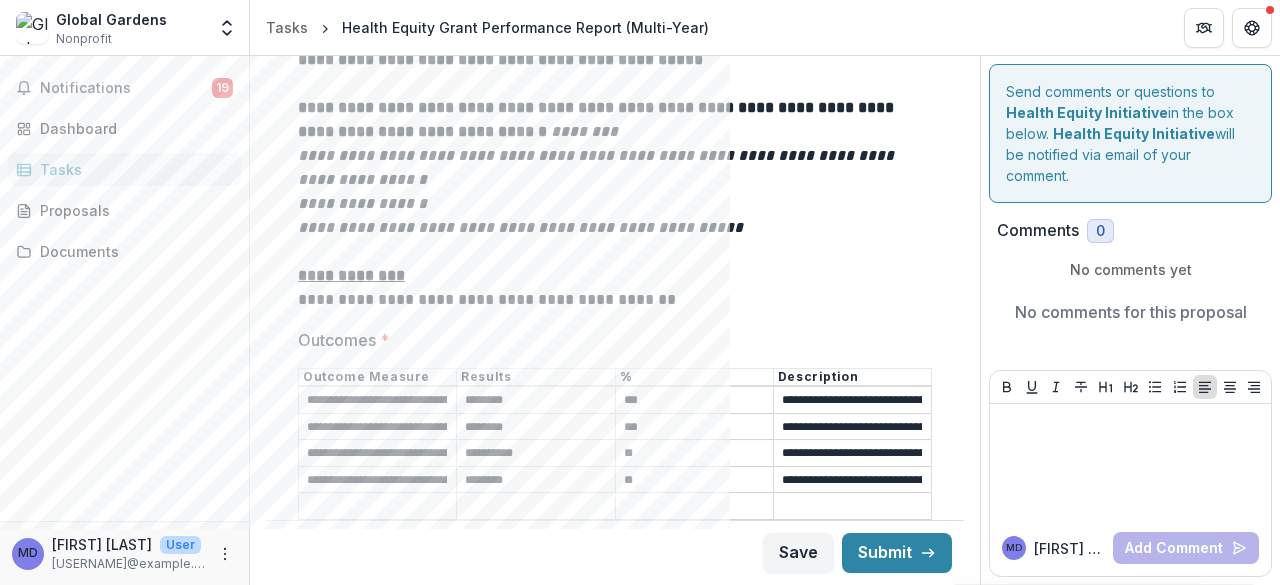 scroll, scrollTop: 3644, scrollLeft: 0, axis: vertical 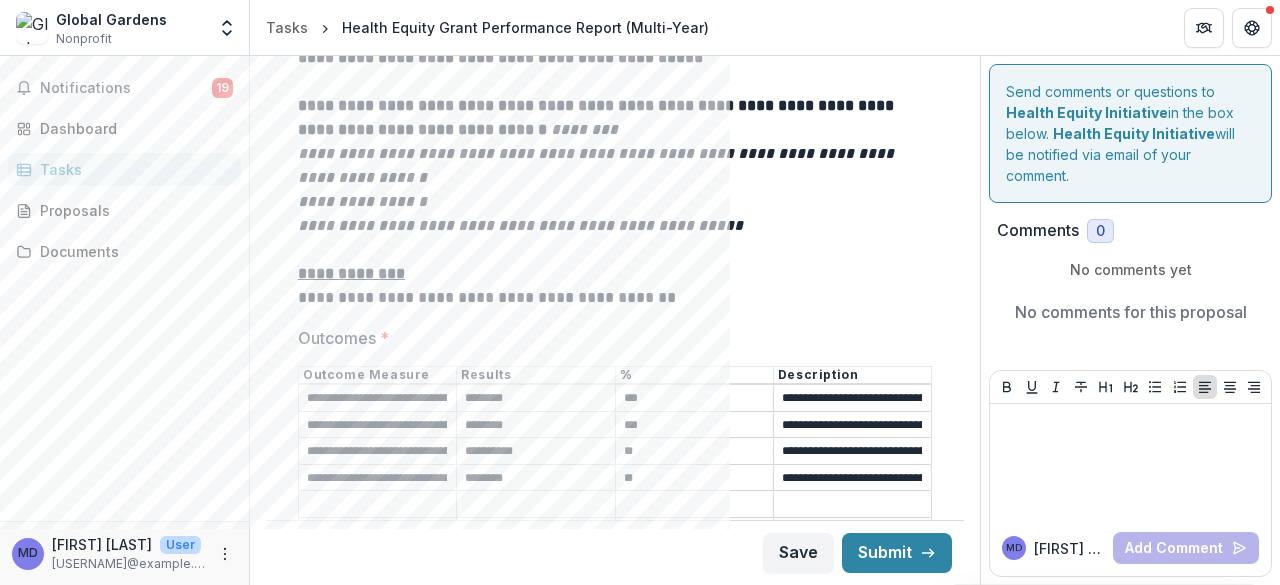 click on "Outcomes *" at bounding box center [377, 505] 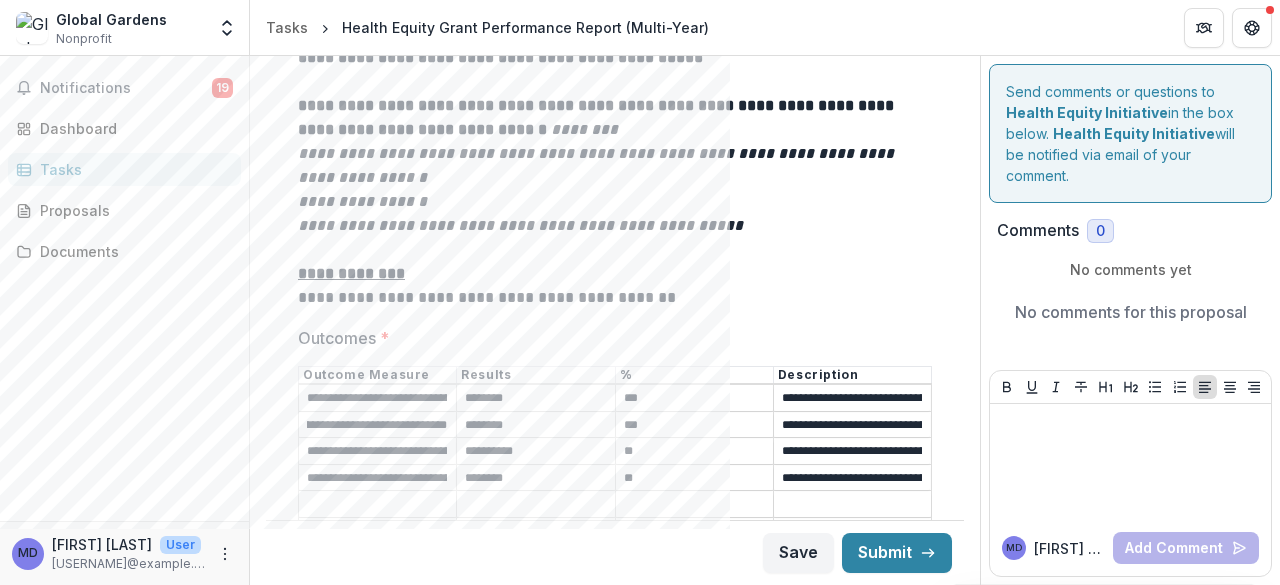 scroll, scrollTop: 0, scrollLeft: 235, axis: horizontal 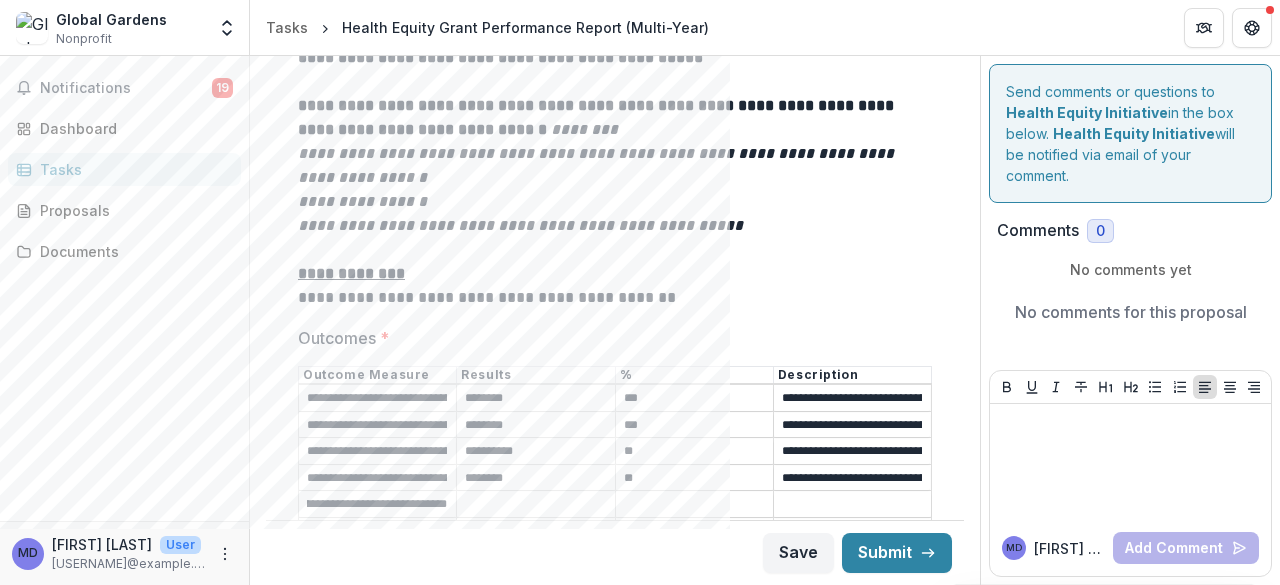 type on "**********" 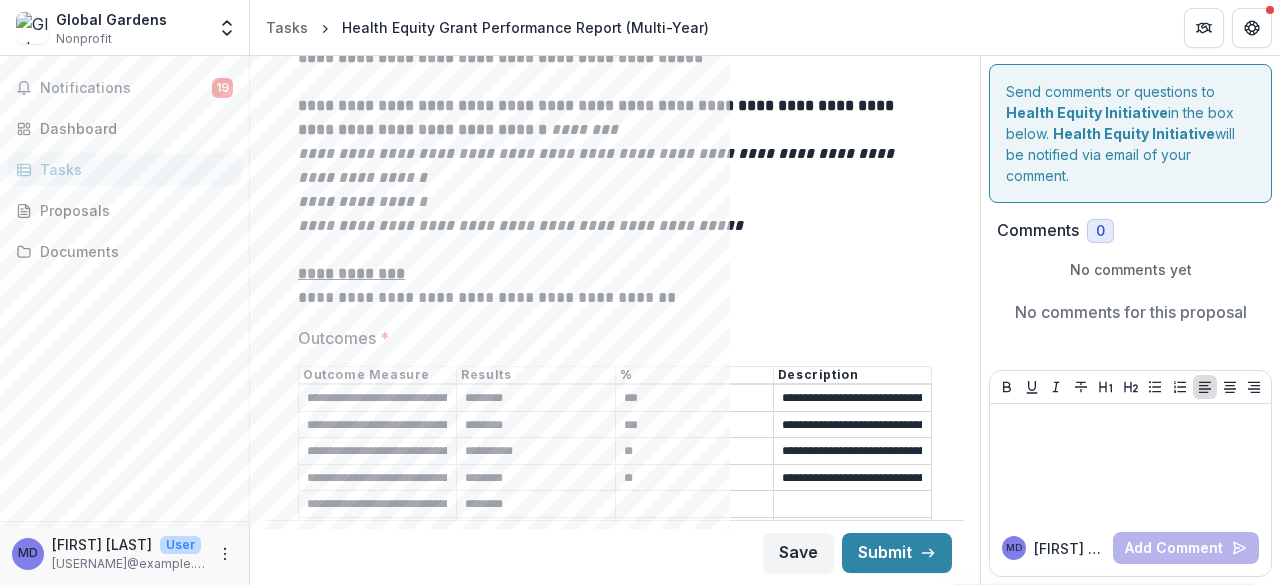 type on "********" 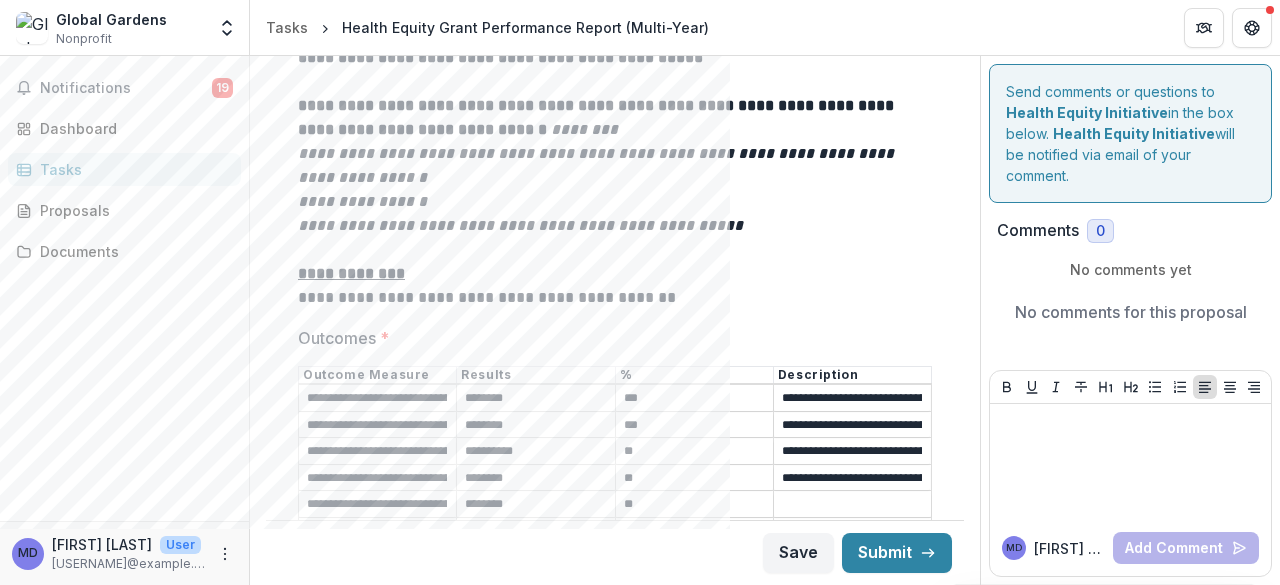 type on "**" 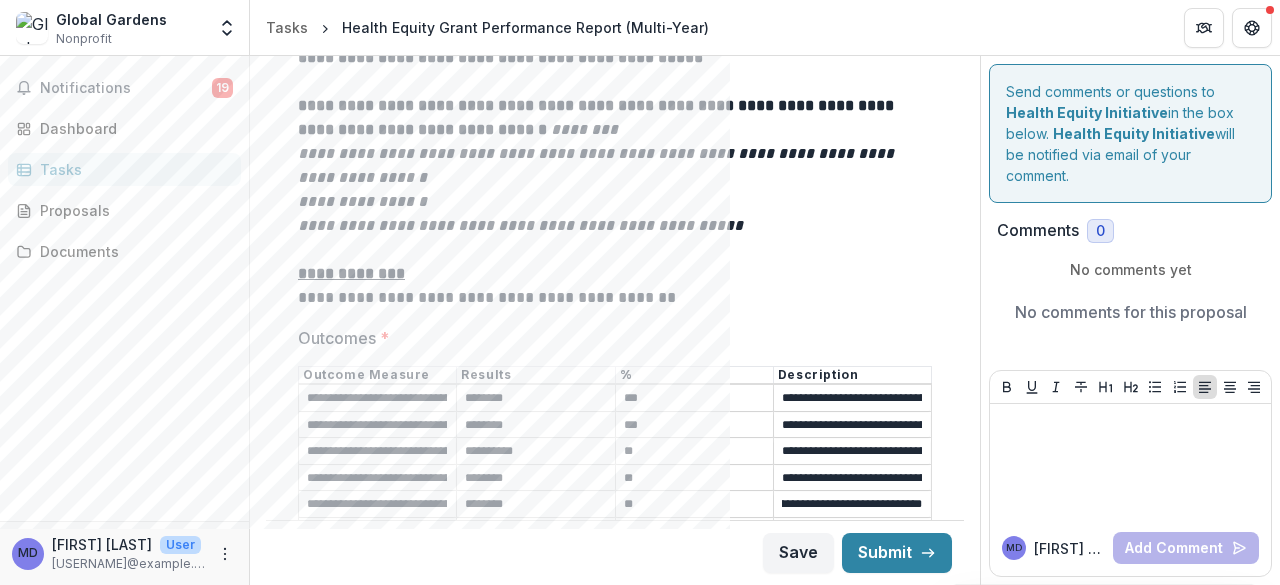 scroll, scrollTop: 0, scrollLeft: 86, axis: horizontal 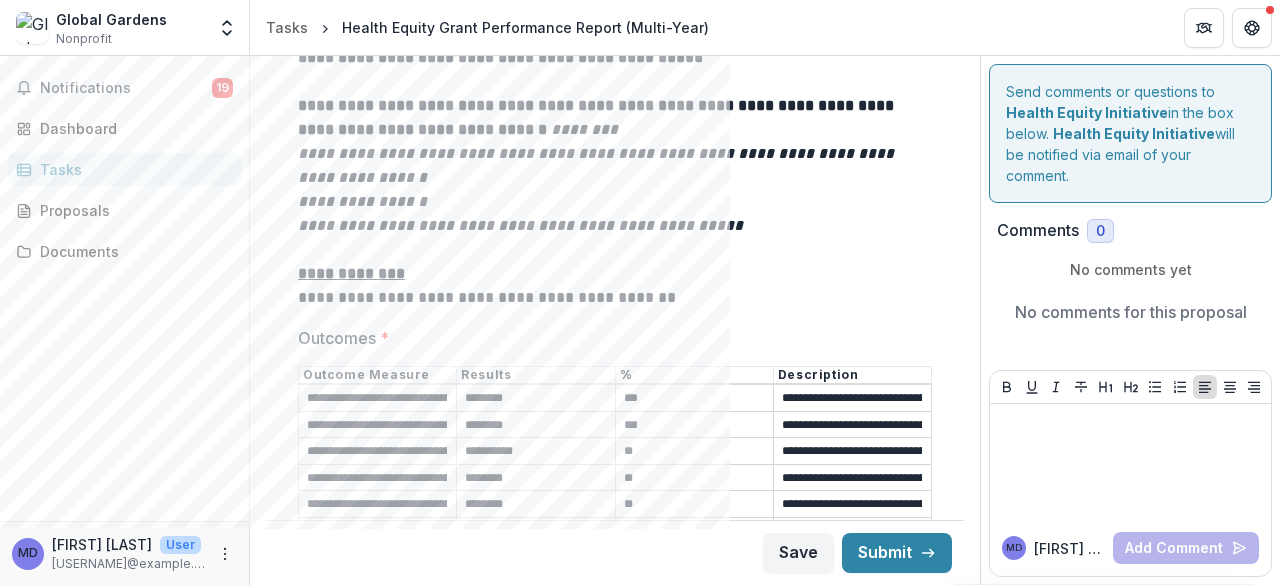 click on "**********" at bounding box center [852, 505] 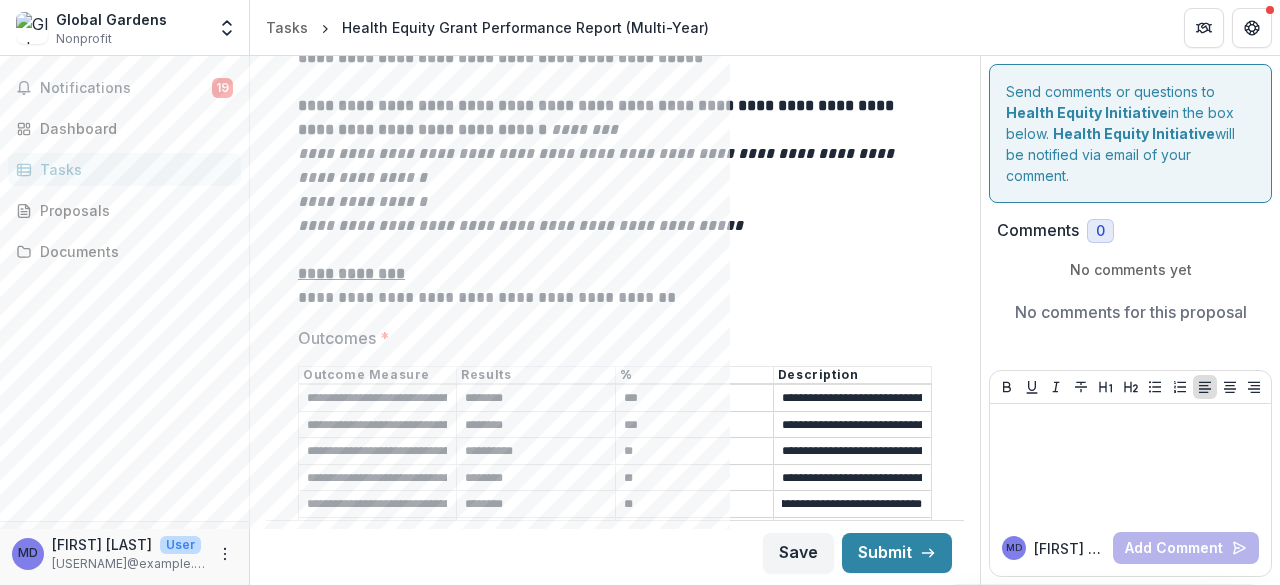 scroll, scrollTop: 0, scrollLeft: 362, axis: horizontal 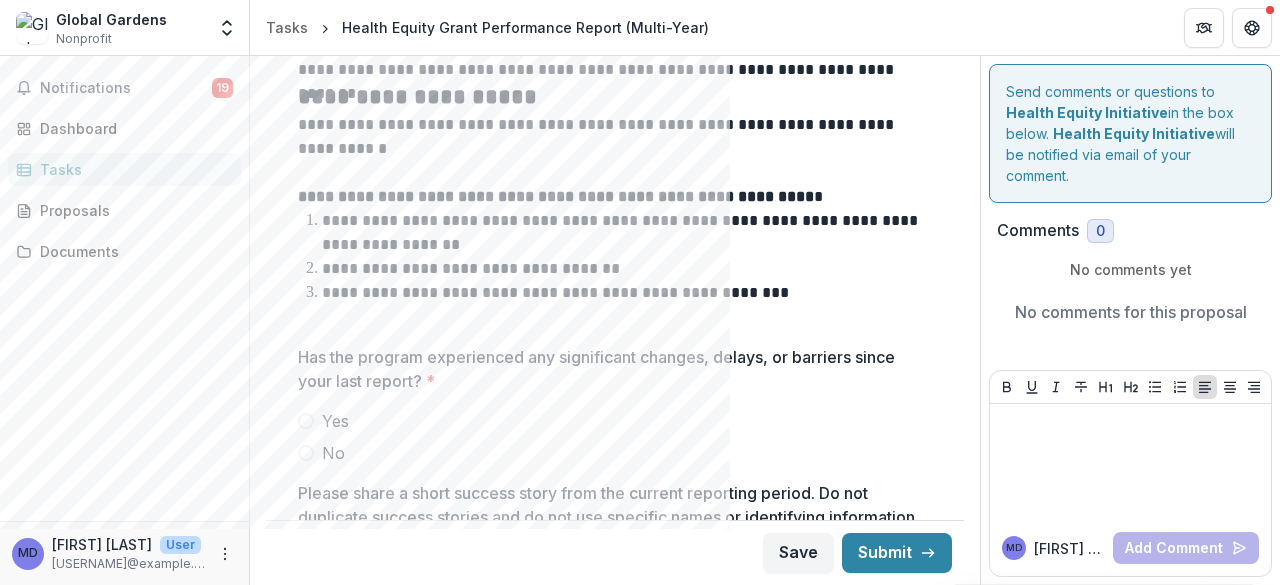 click at bounding box center [306, 453] 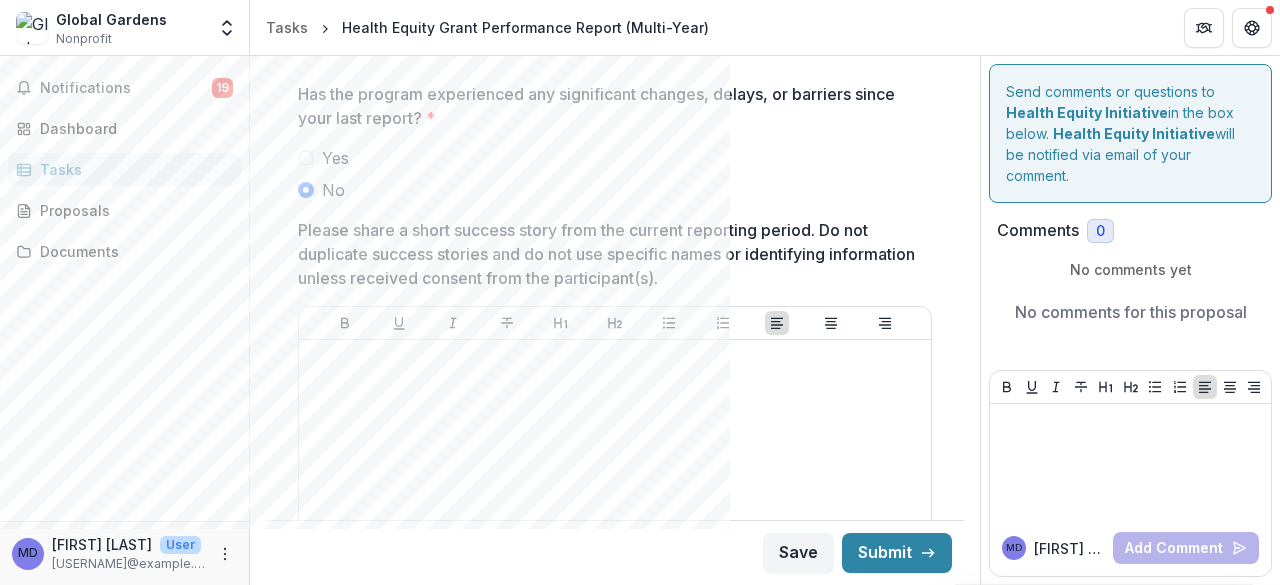 scroll, scrollTop: 4580, scrollLeft: 0, axis: vertical 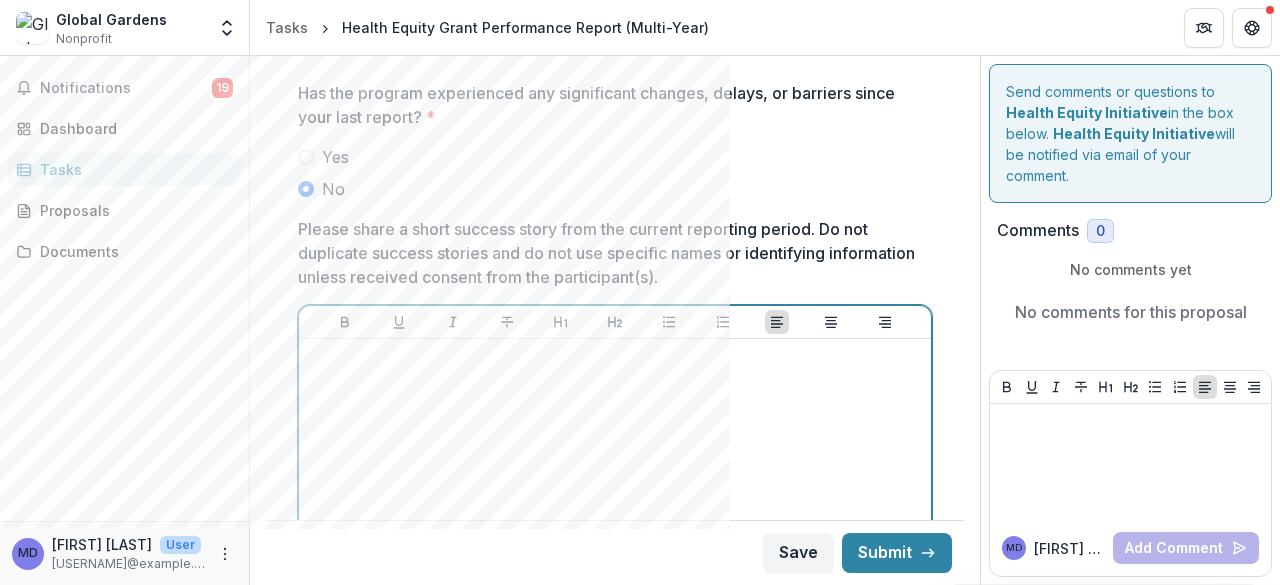 click at bounding box center (615, 358) 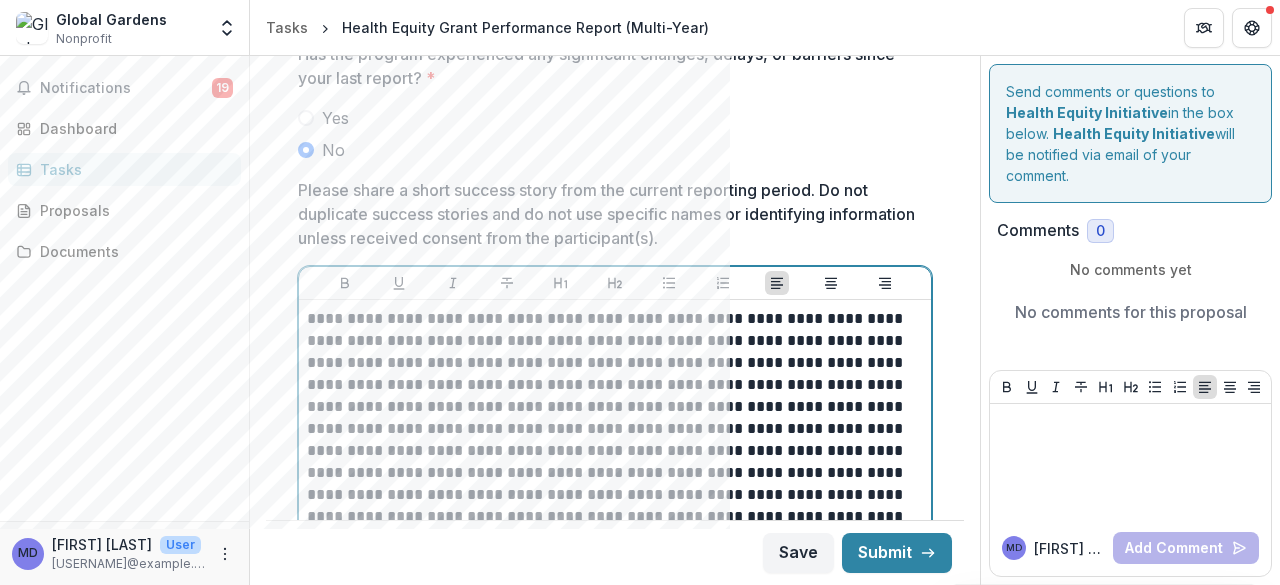scroll, scrollTop: 4620, scrollLeft: 0, axis: vertical 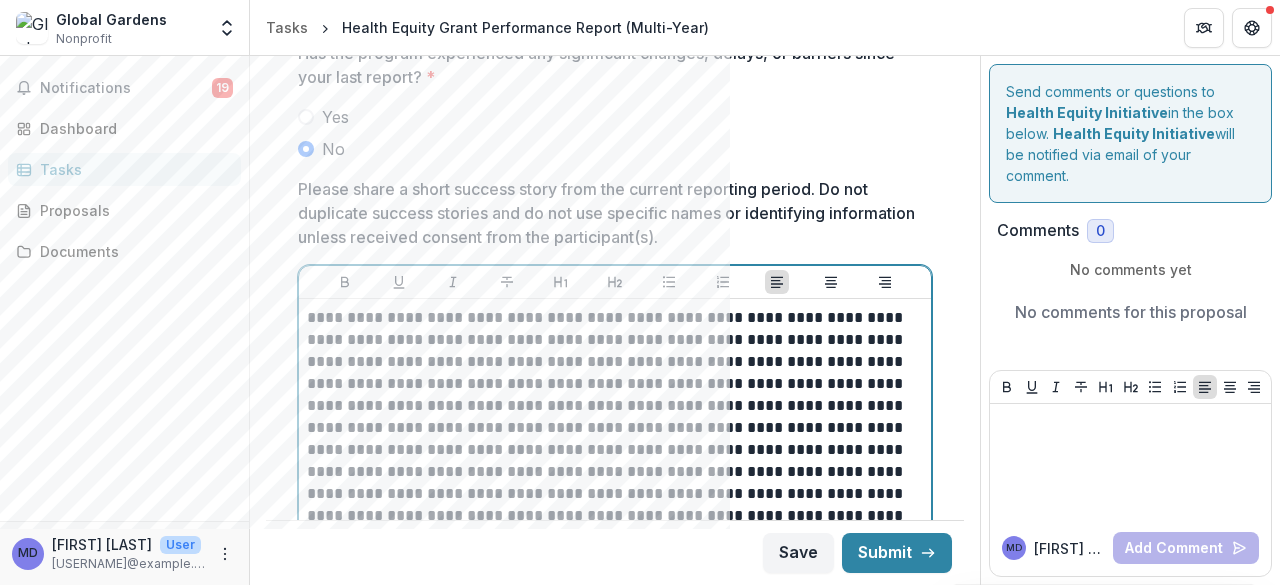 click on "**********" at bounding box center [612, 428] 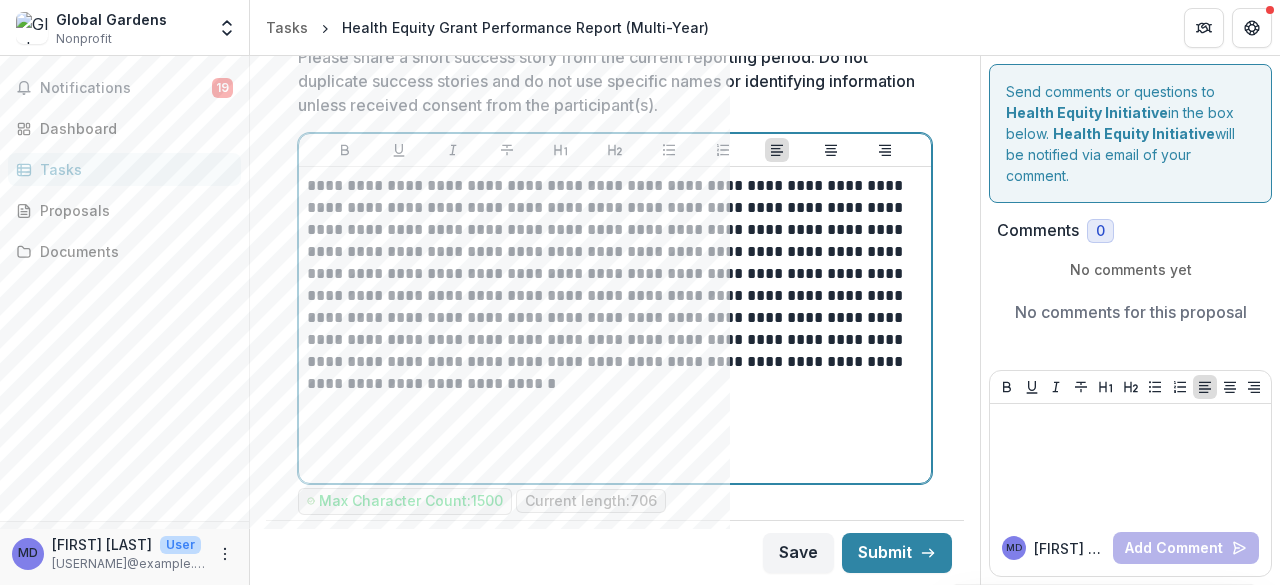 scroll, scrollTop: 4751, scrollLeft: 0, axis: vertical 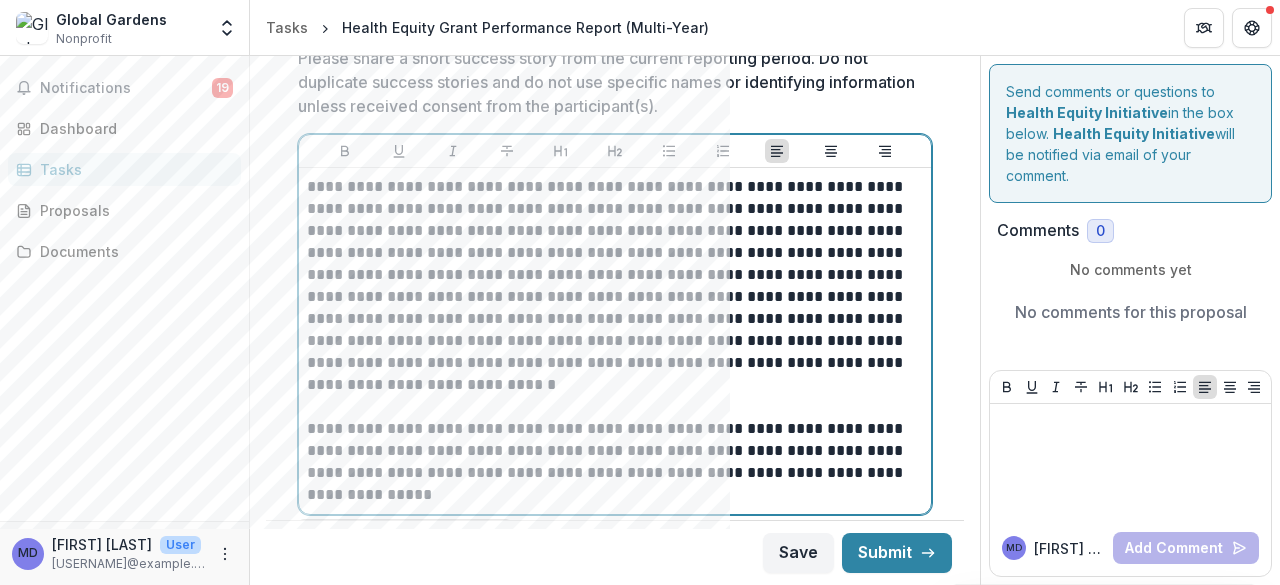 click on "**********" at bounding box center [612, 462] 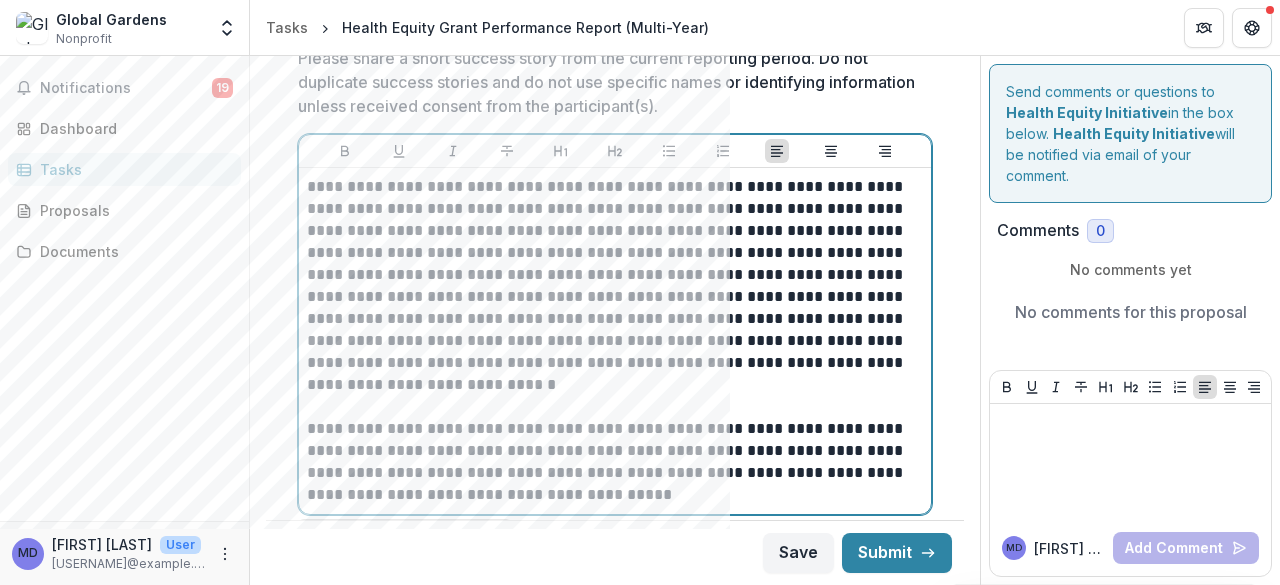 click on "**********" at bounding box center [612, 462] 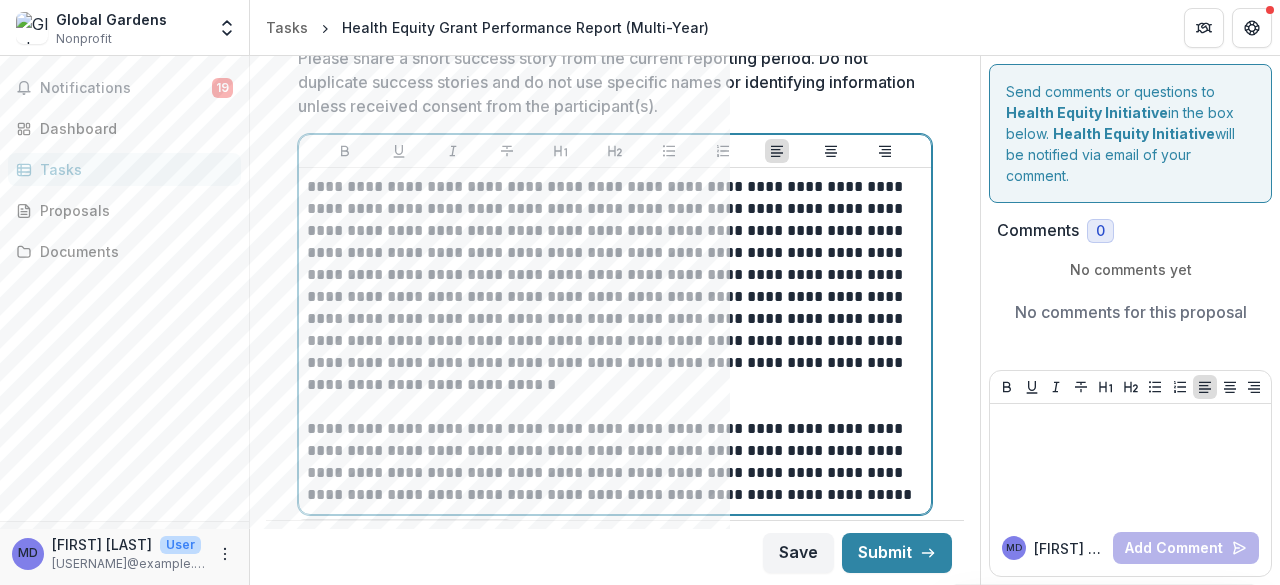 click on "**********" at bounding box center [612, 462] 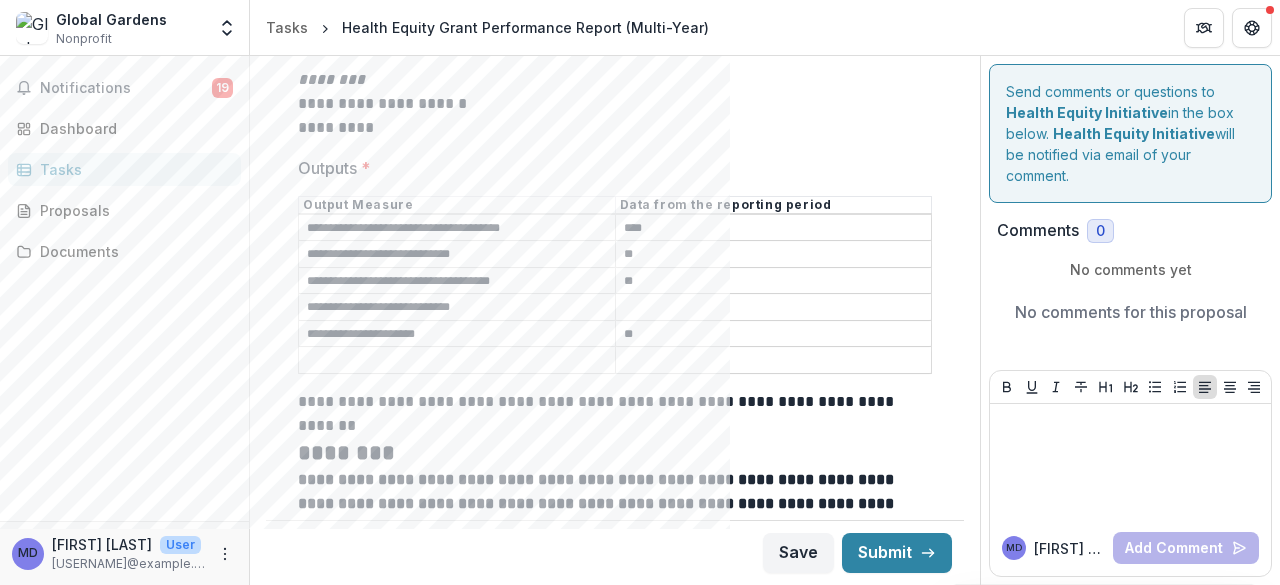 scroll, scrollTop: 3173, scrollLeft: 0, axis: vertical 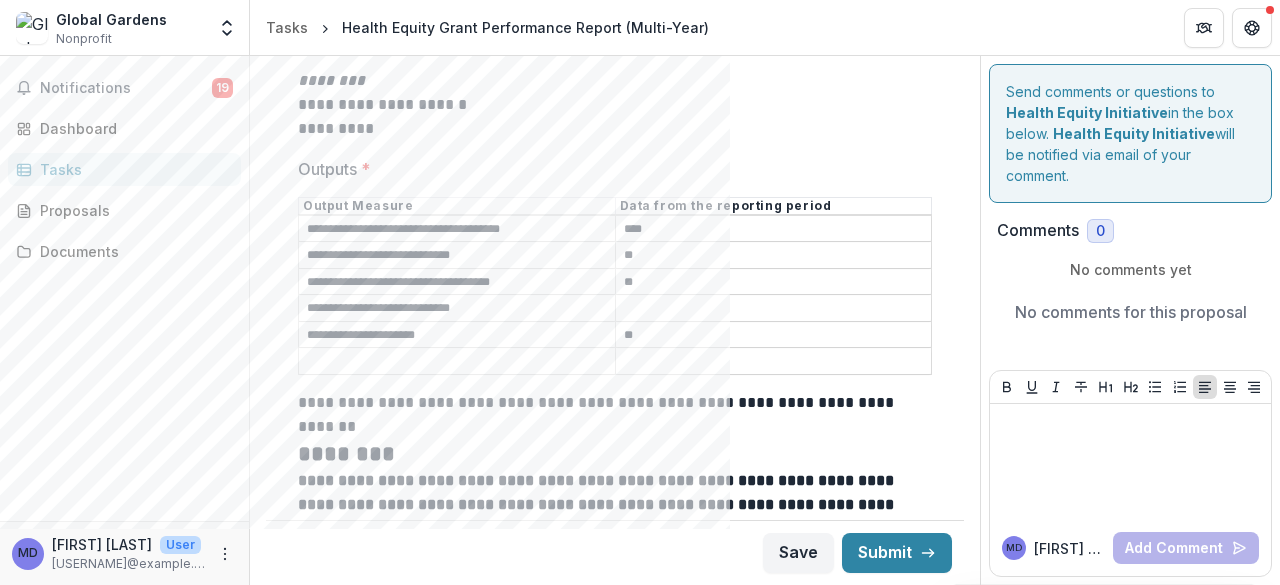 click on "**" at bounding box center [774, 256] 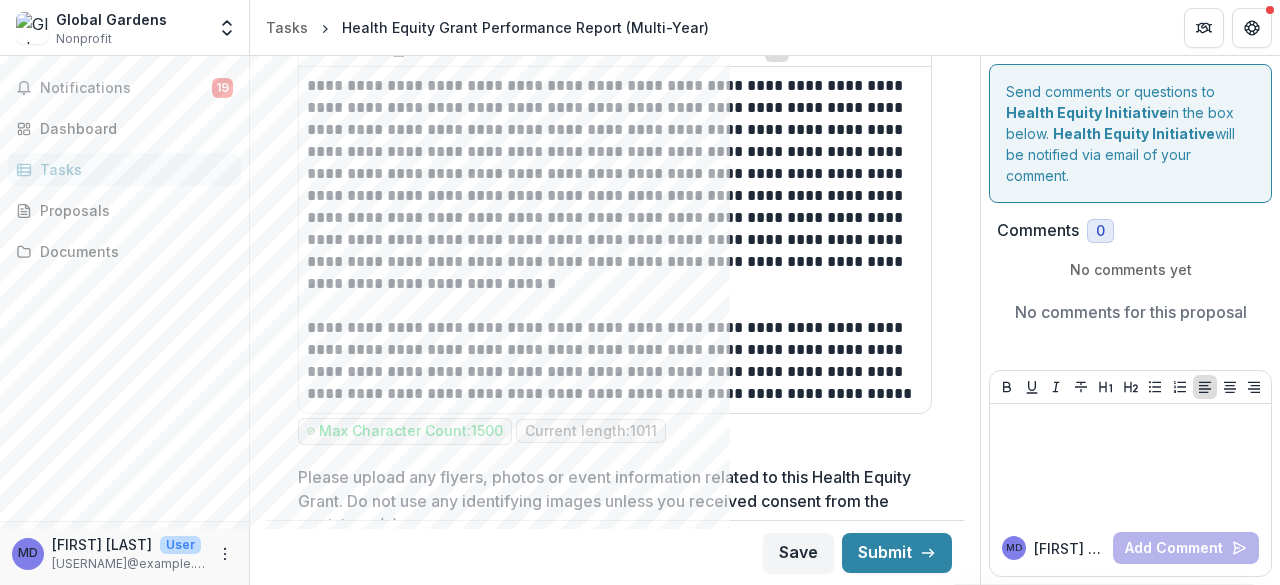 scroll, scrollTop: 4853, scrollLeft: 0, axis: vertical 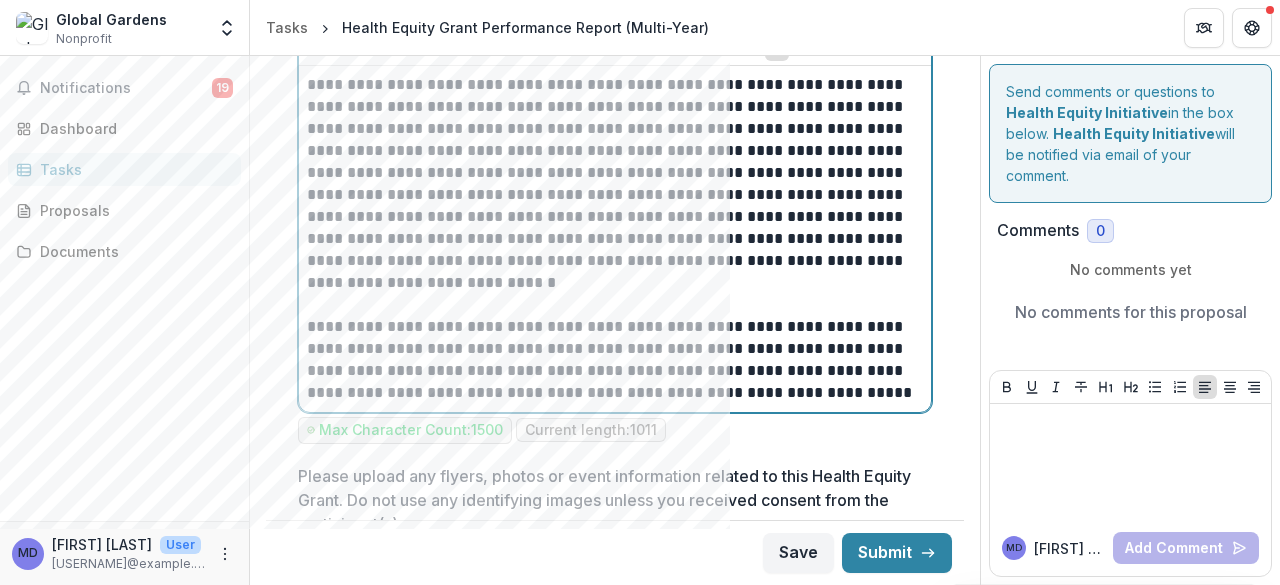 click on "**********" at bounding box center (612, 360) 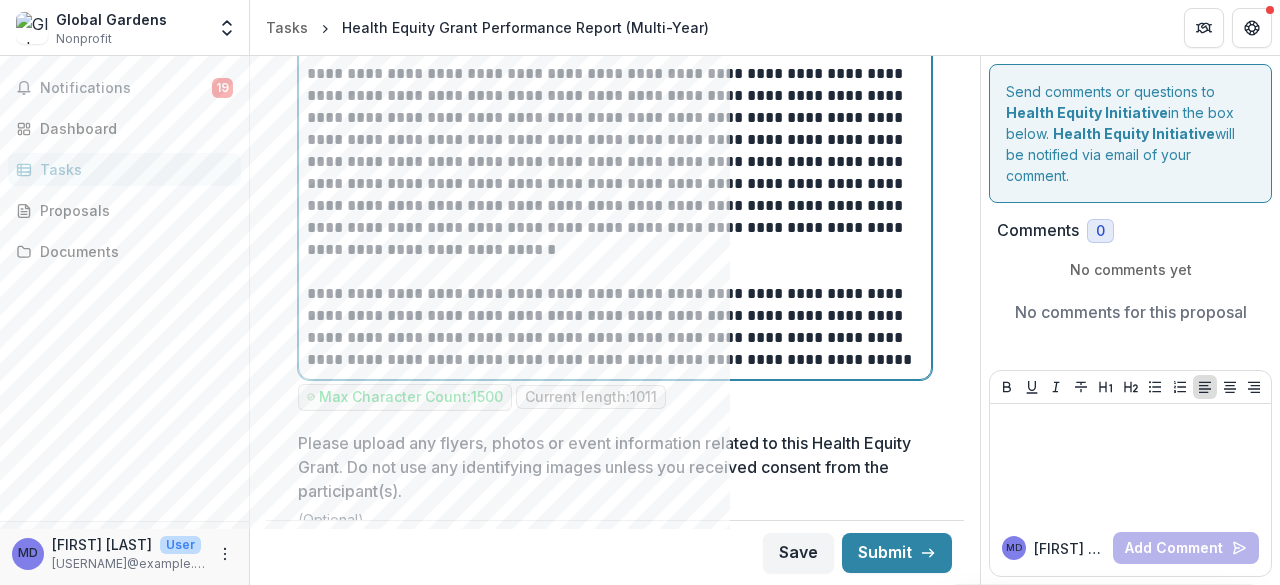 scroll, scrollTop: 4885, scrollLeft: 0, axis: vertical 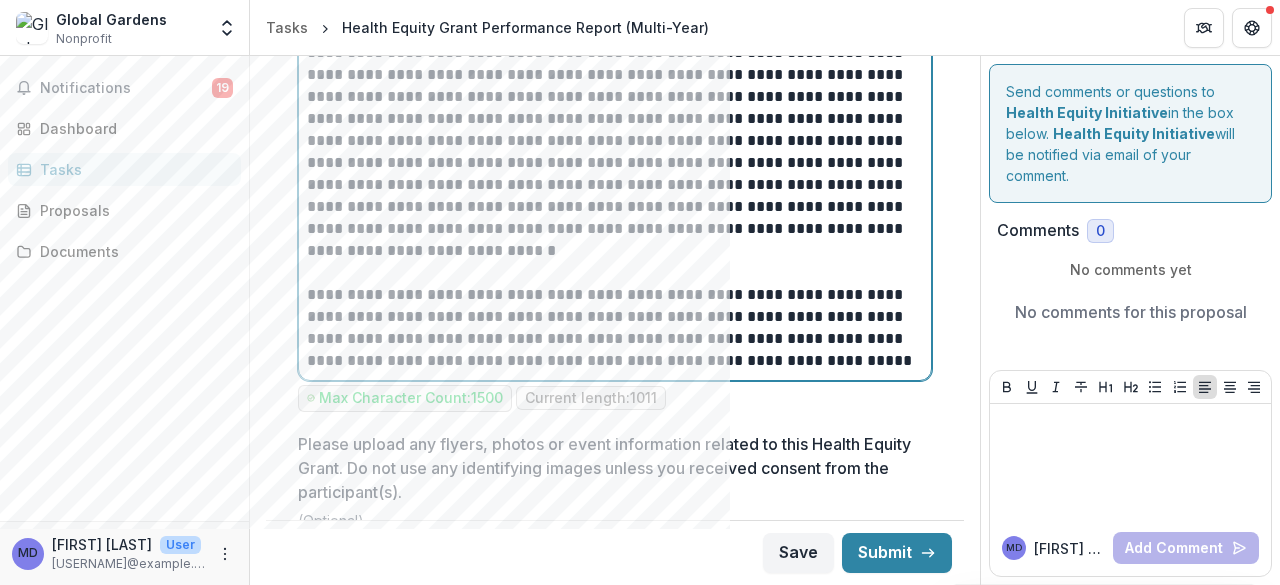 click on "**********" at bounding box center [612, 328] 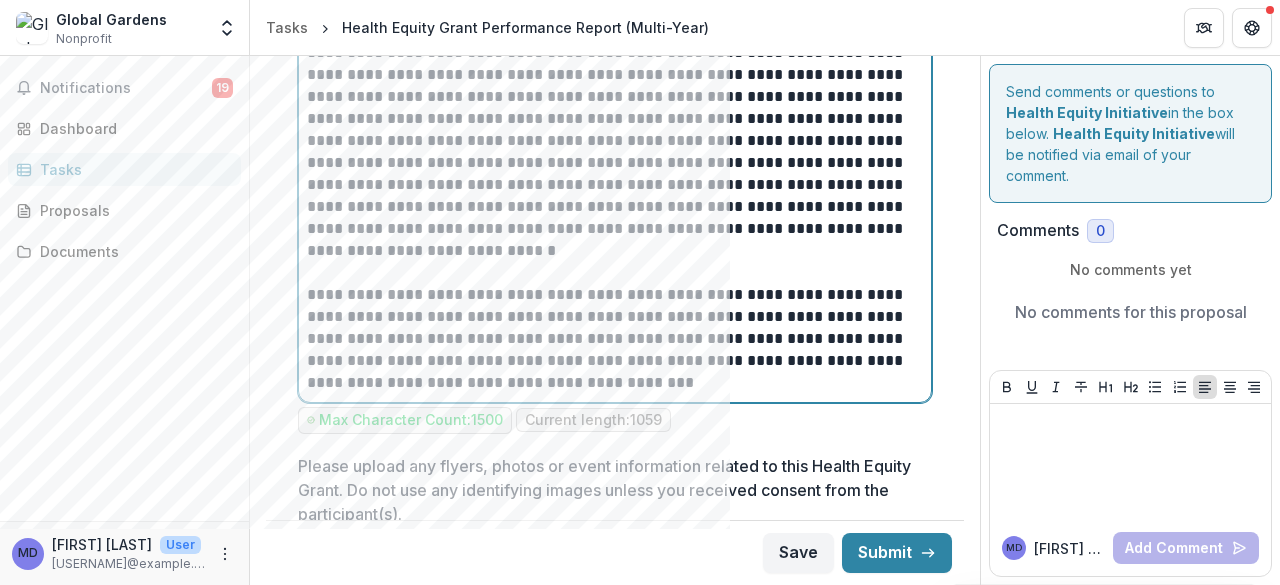 click on "**********" at bounding box center (612, 339) 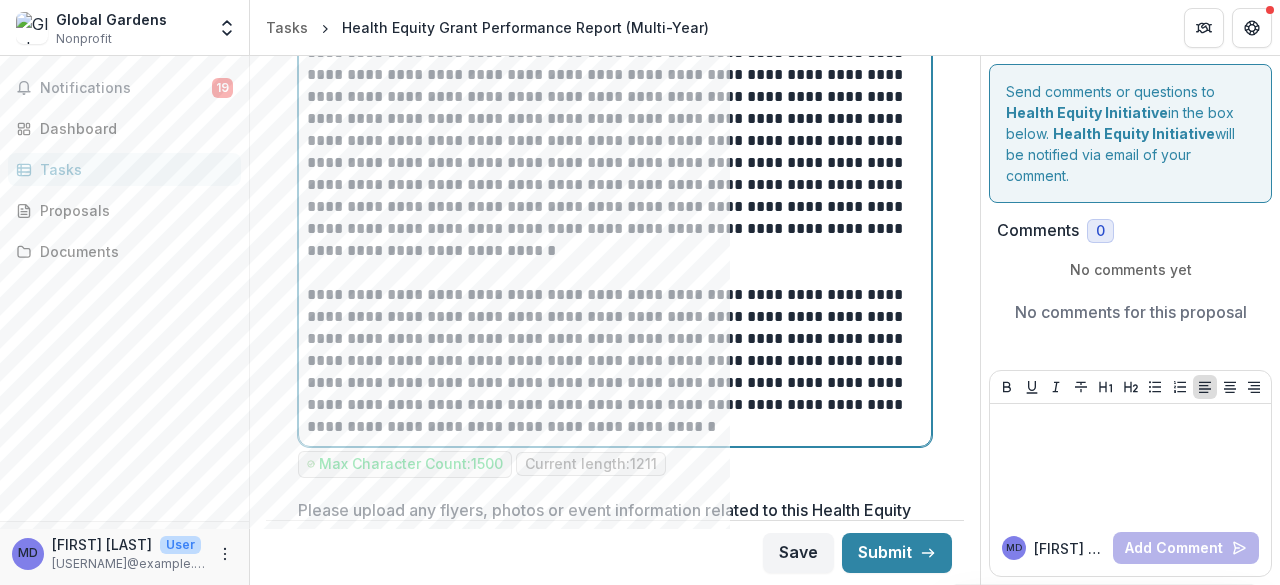 click on "**********" at bounding box center [612, 361] 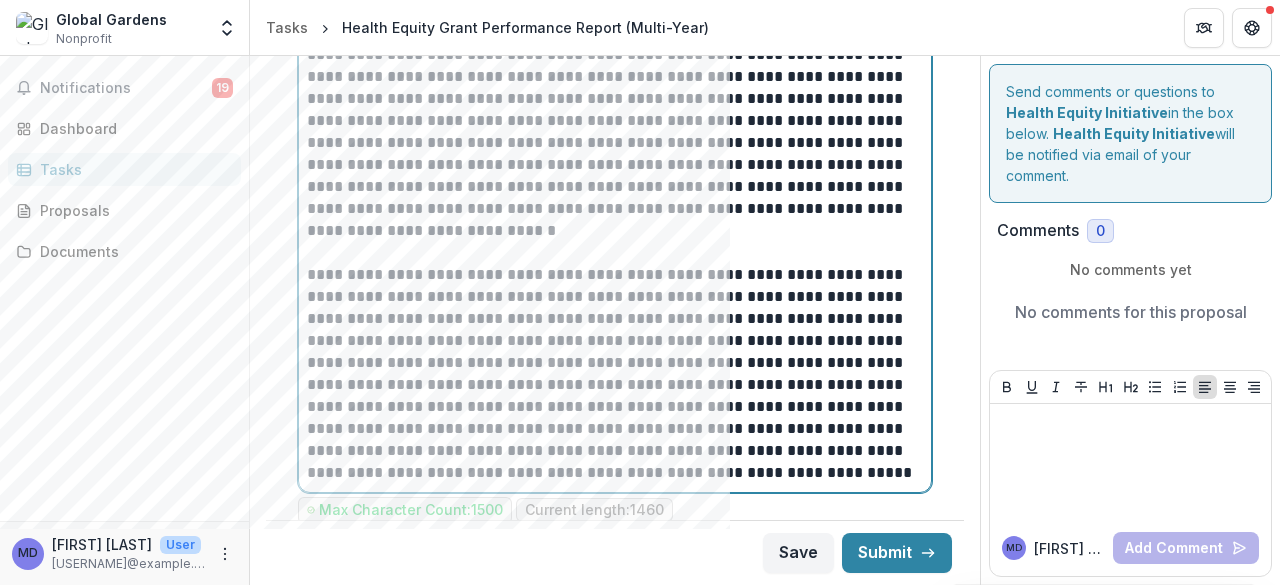 scroll, scrollTop: 4871, scrollLeft: 0, axis: vertical 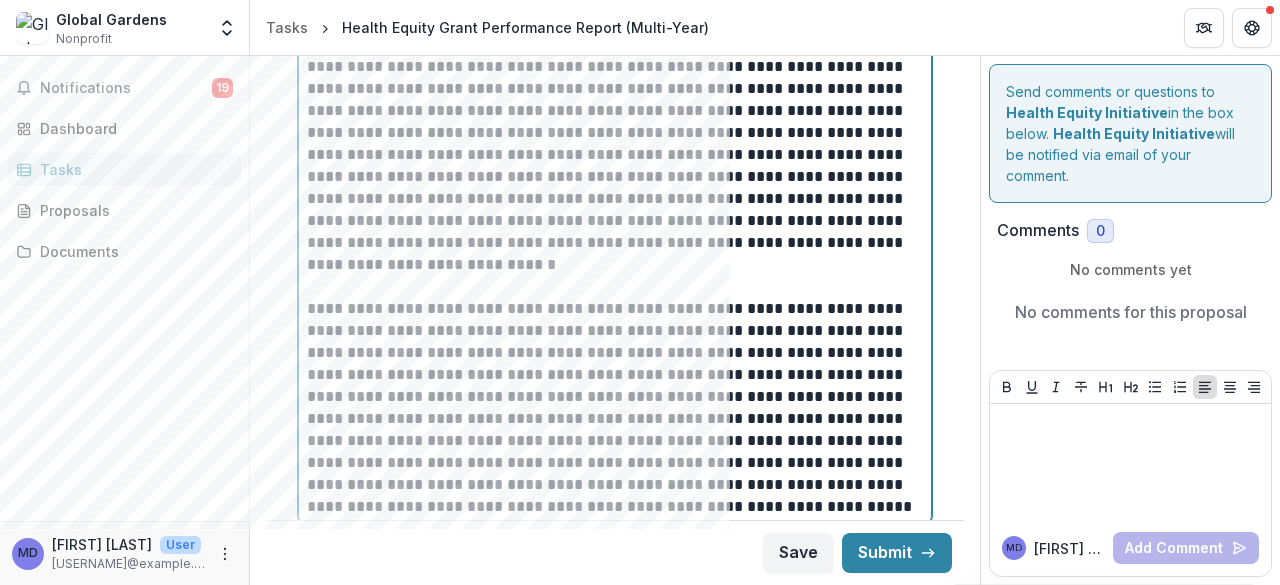 click on "**********" at bounding box center [612, 408] 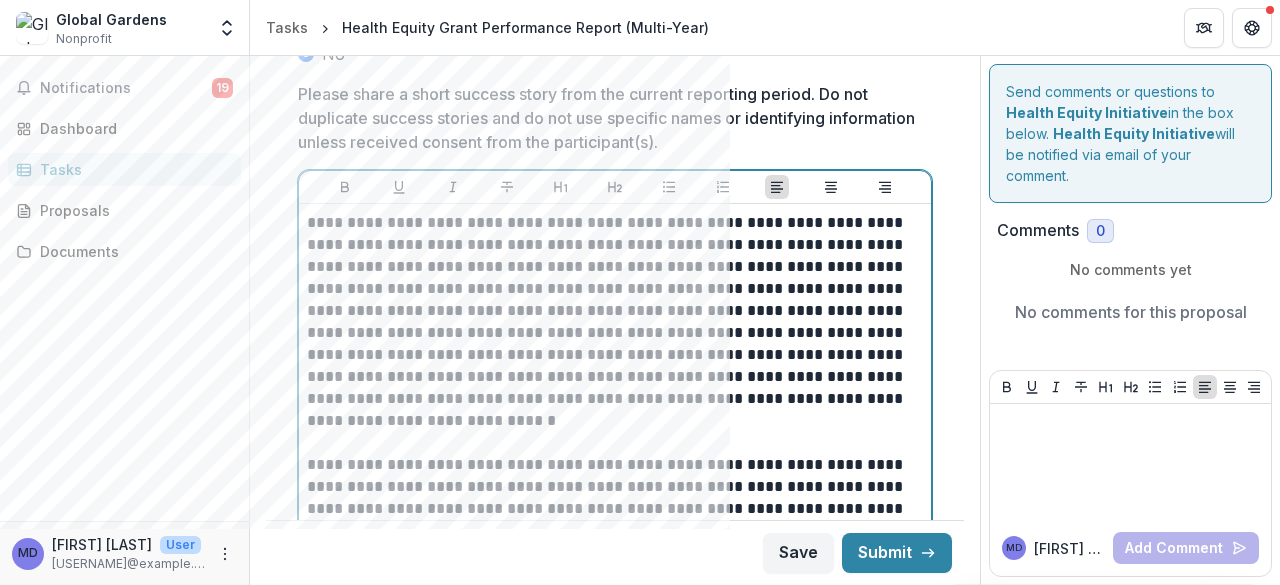 scroll, scrollTop: 4670, scrollLeft: 0, axis: vertical 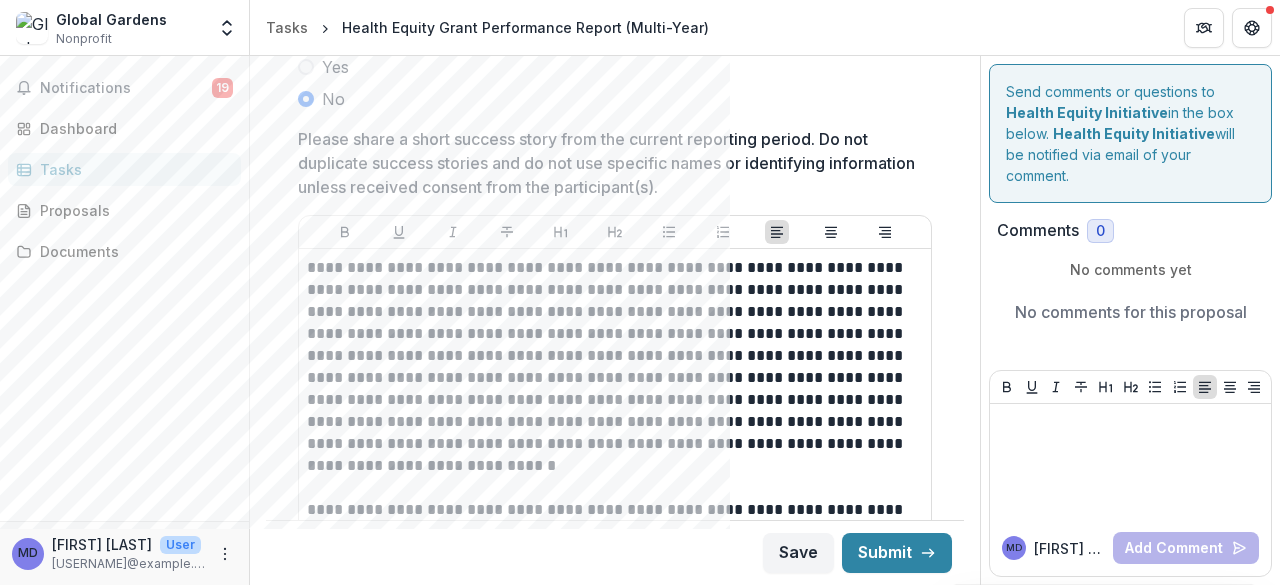 click on "**********" at bounding box center [615, 488] 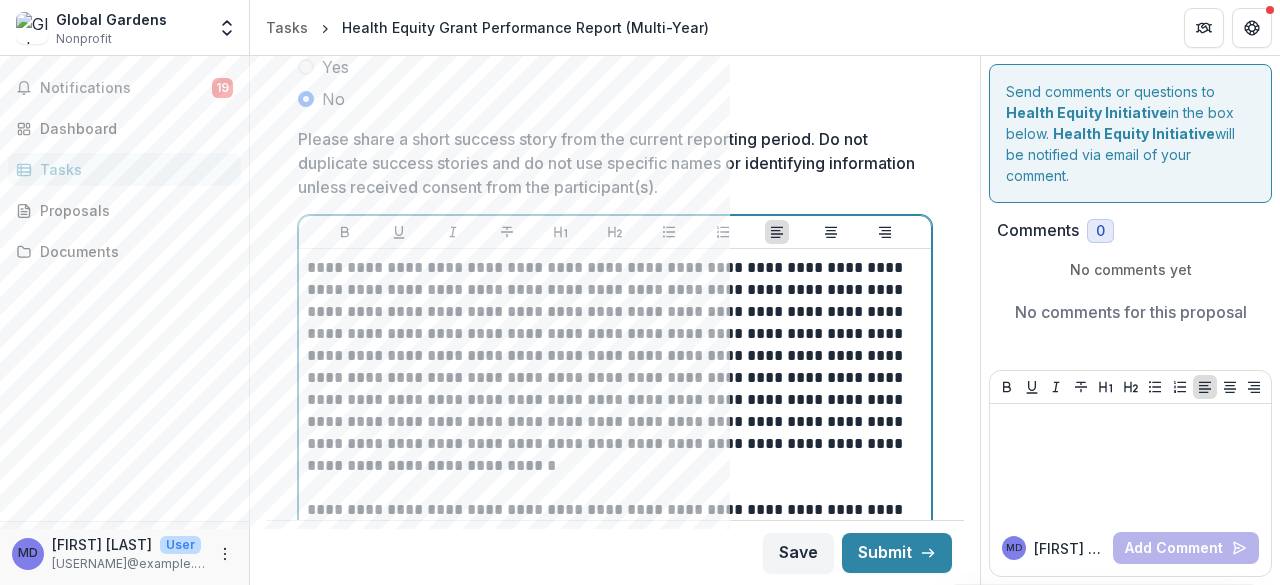 click on "**********" at bounding box center [615, 488] 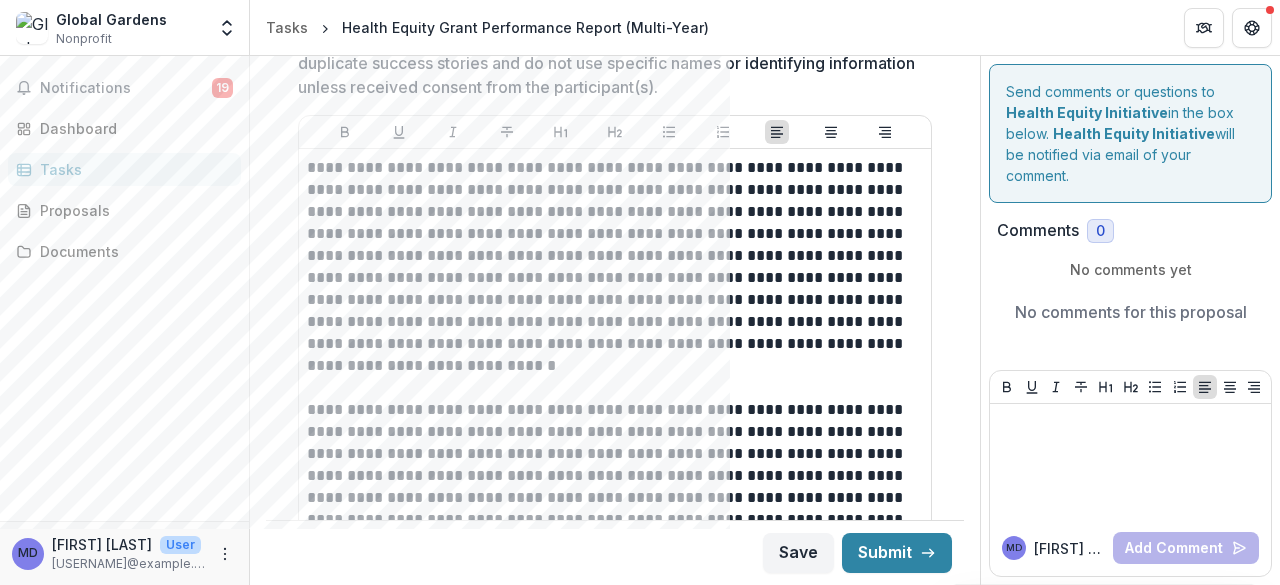 click on "**********" at bounding box center (615, 388) 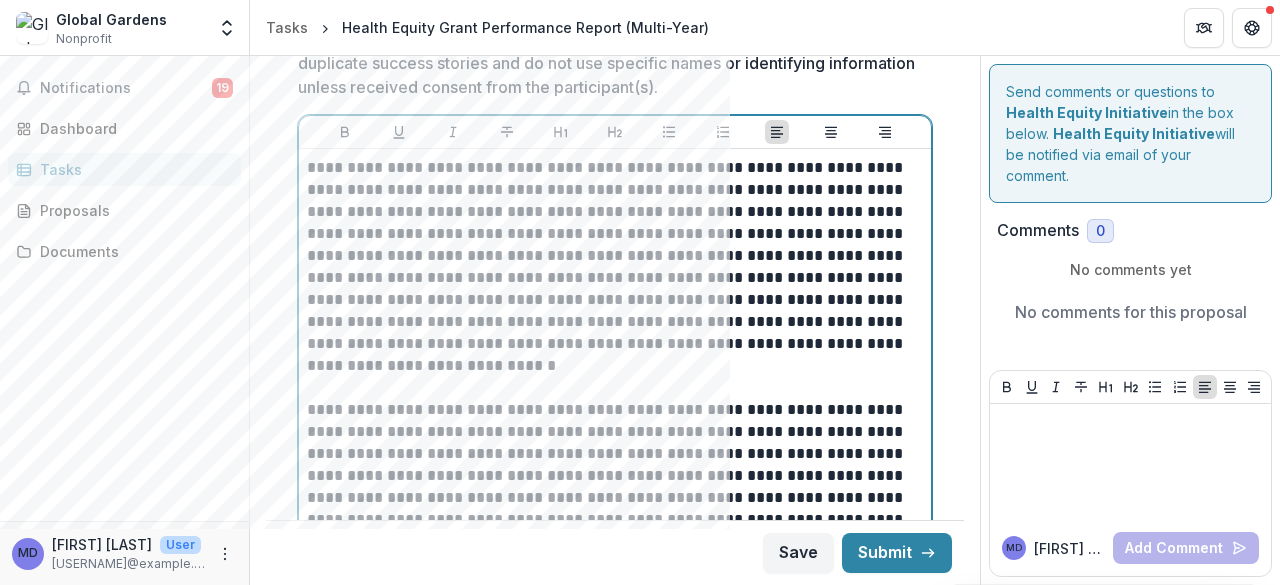 click on "**********" at bounding box center [612, 267] 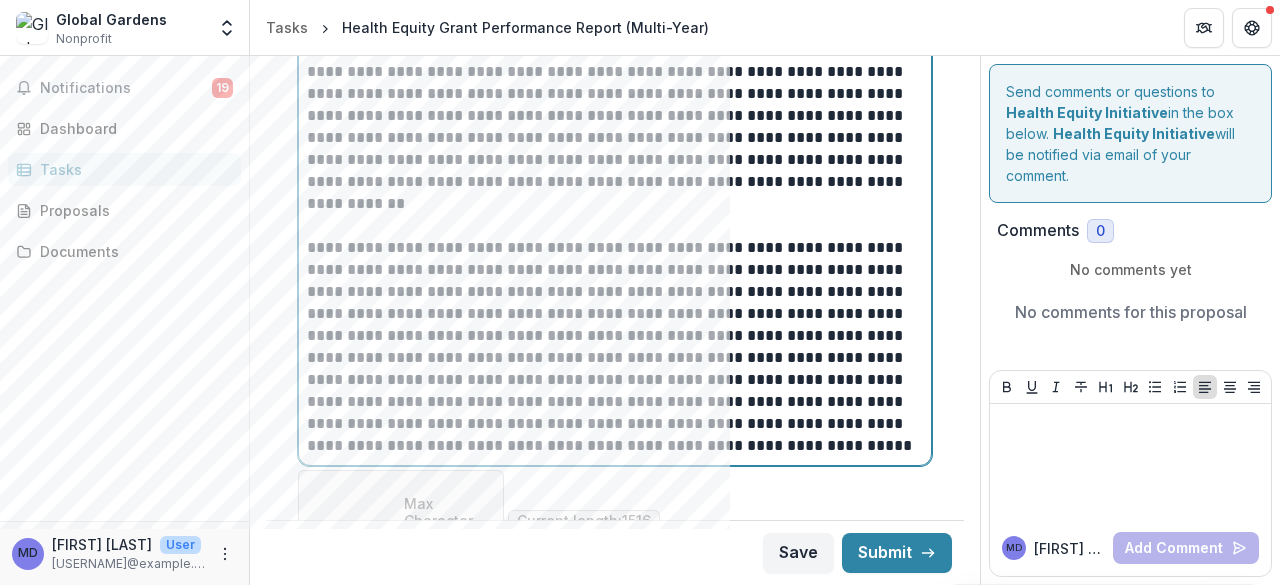 scroll, scrollTop: 4956, scrollLeft: 0, axis: vertical 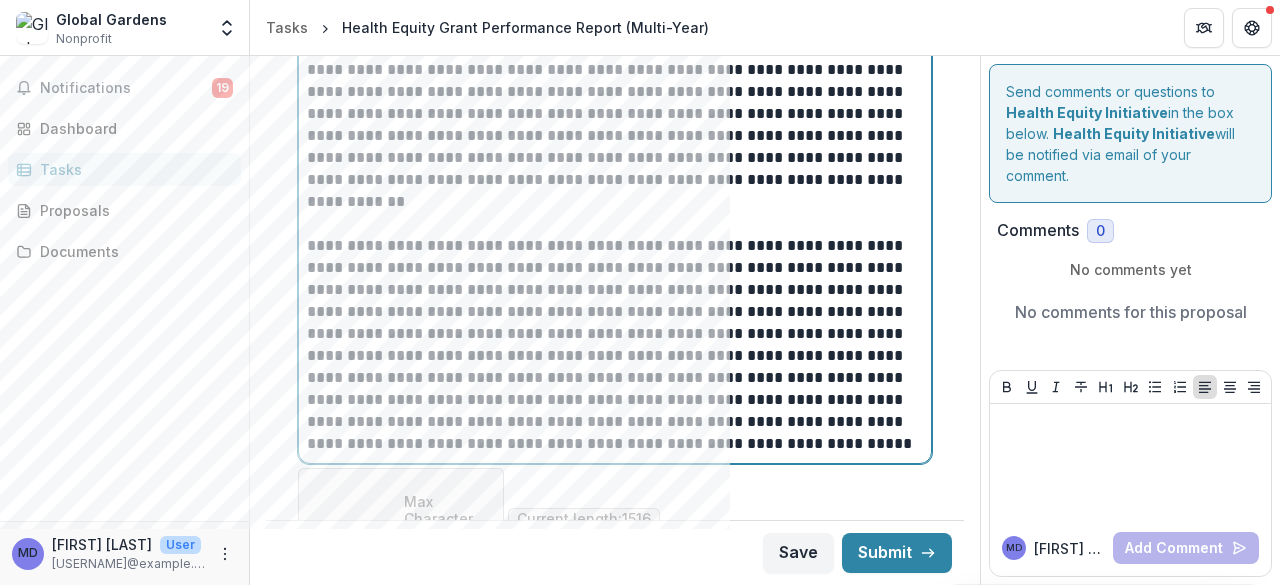 click on "**********" at bounding box center (612, 92) 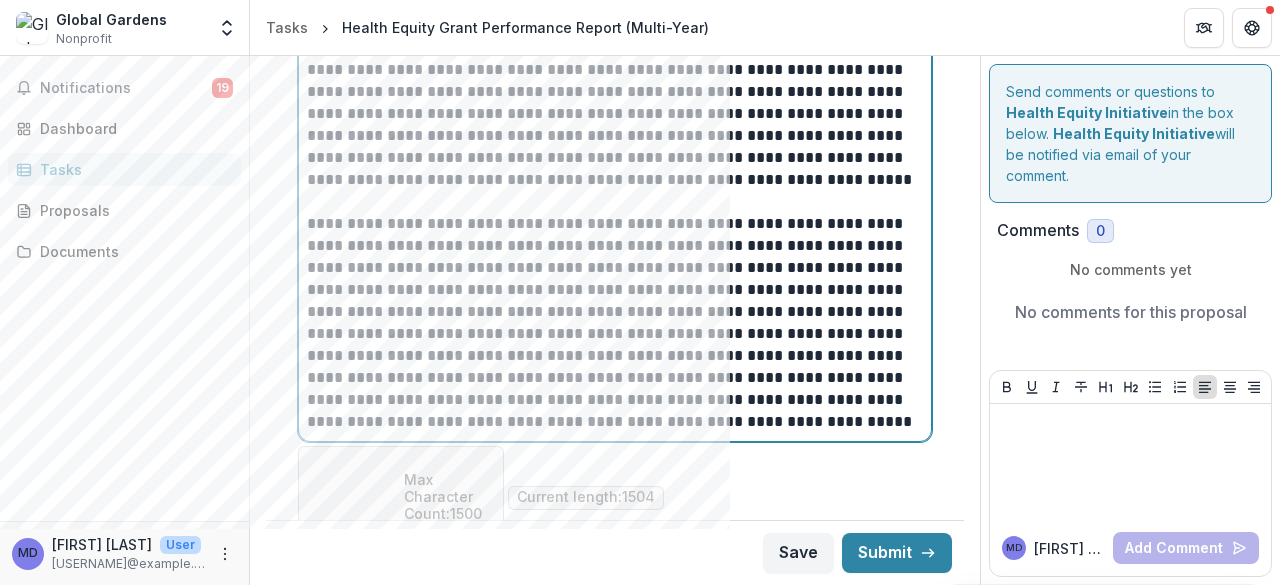 click on "**********" at bounding box center [612, 81] 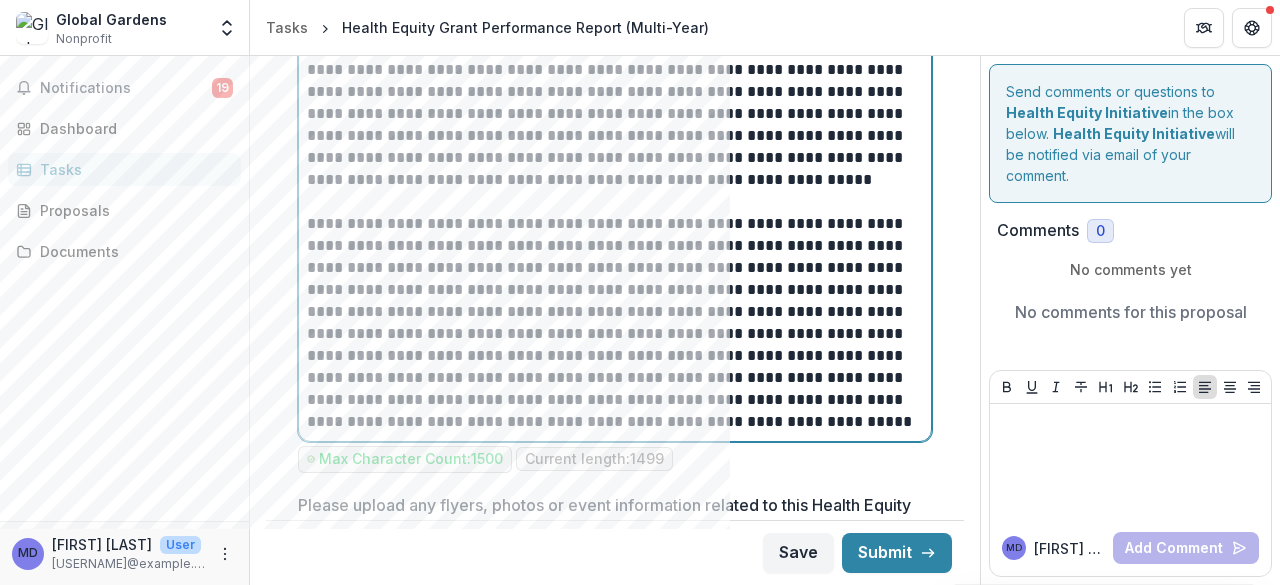 click on "**********" at bounding box center [612, 323] 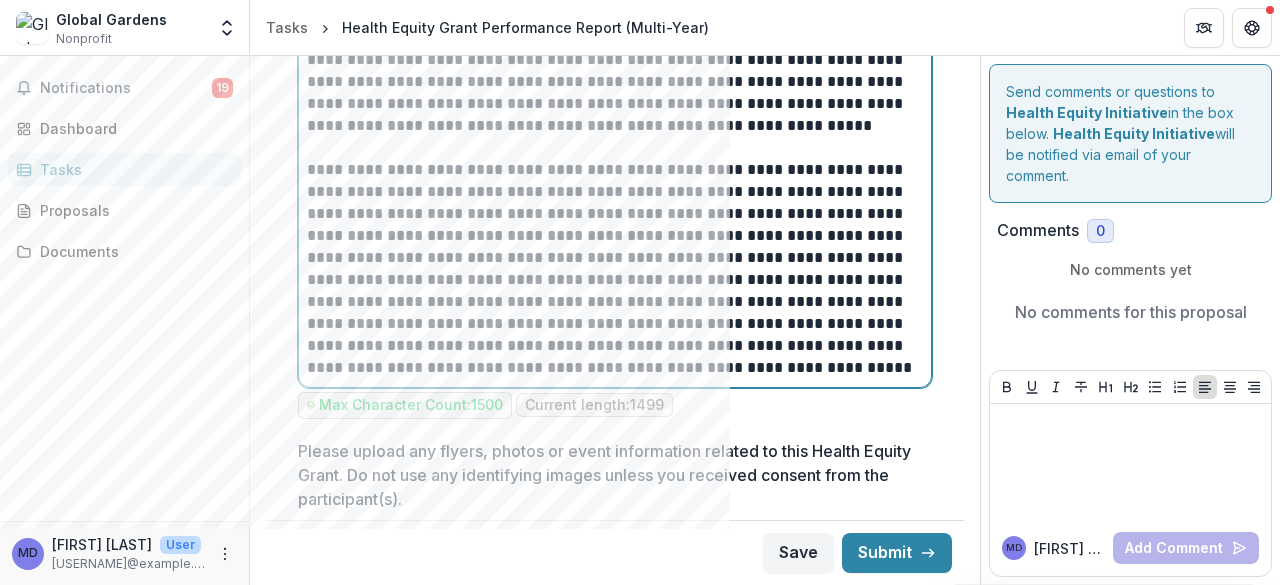 scroll, scrollTop: 5011, scrollLeft: 0, axis: vertical 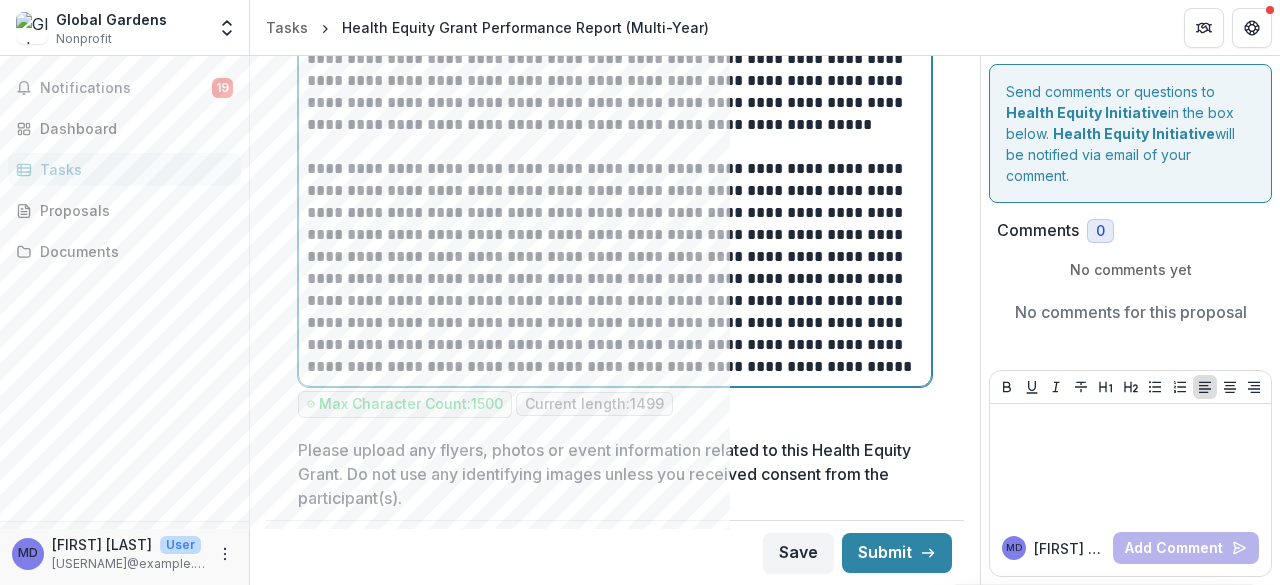 click on "**********" at bounding box center [612, 268] 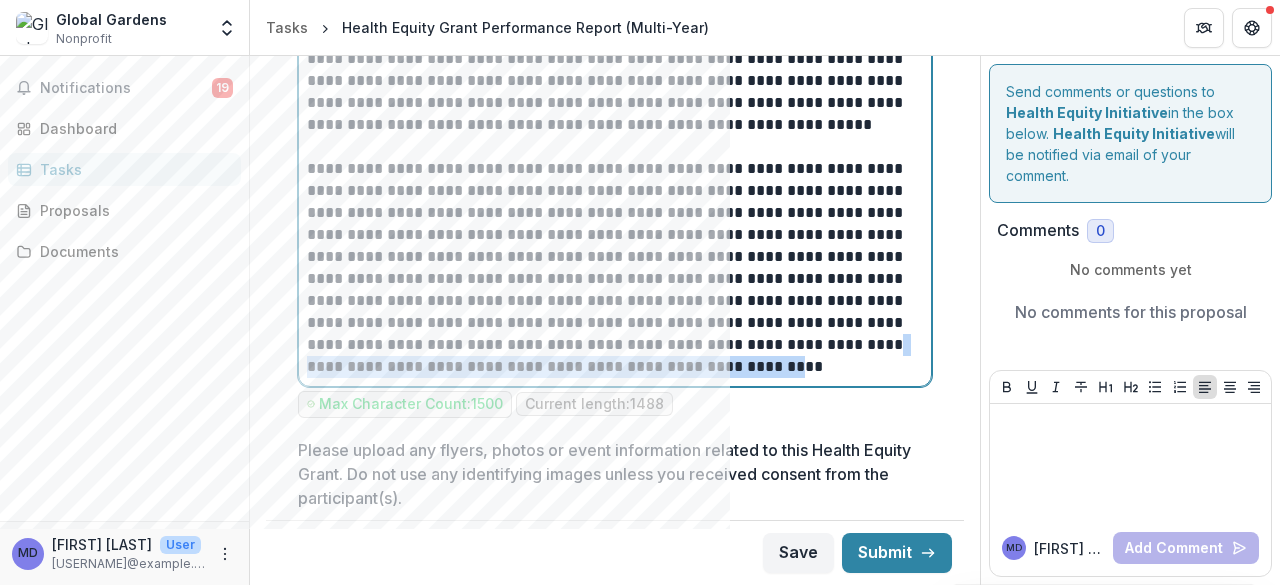 drag, startPoint x: 836, startPoint y: 305, endPoint x: 730, endPoint y: 335, distance: 110.16351 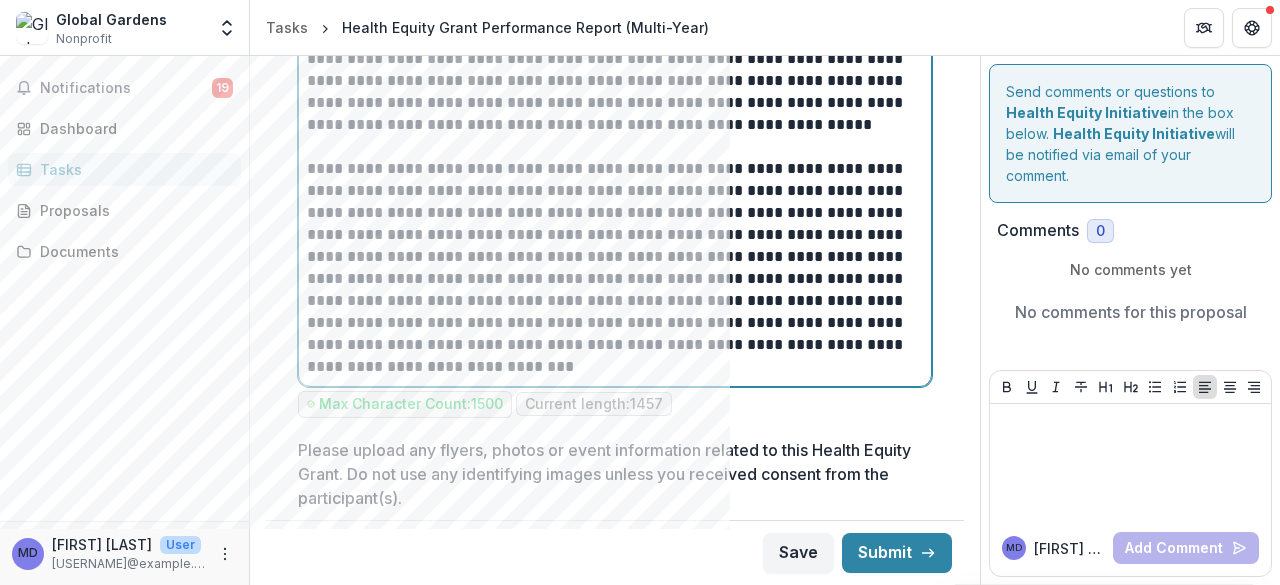 click on "**********" at bounding box center (612, 268) 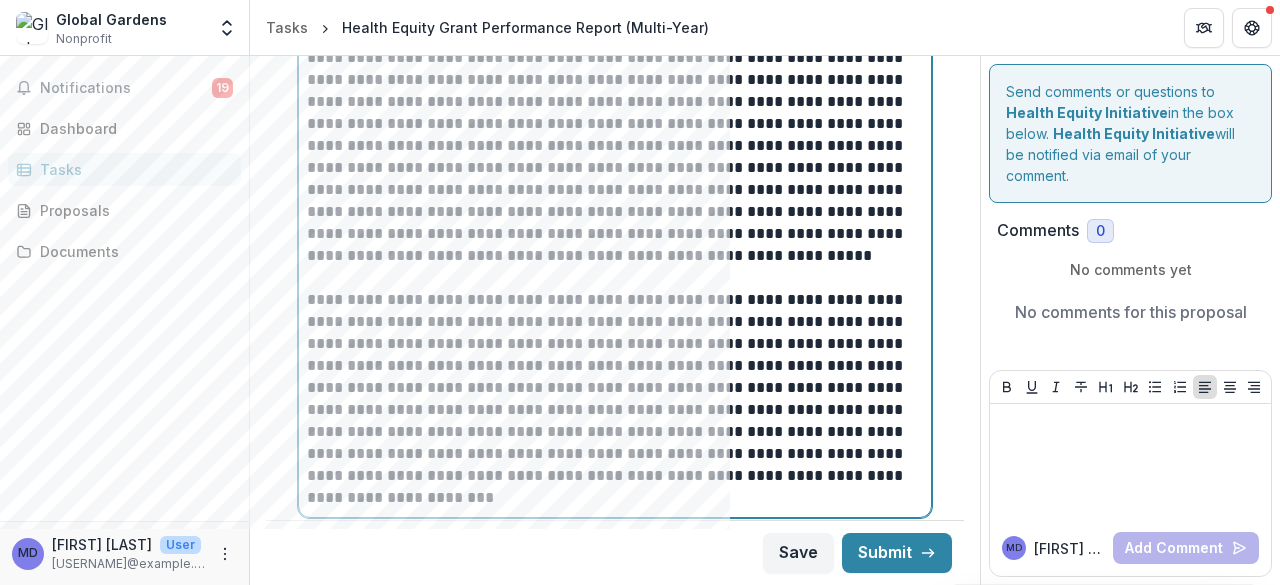 scroll, scrollTop: 4870, scrollLeft: 0, axis: vertical 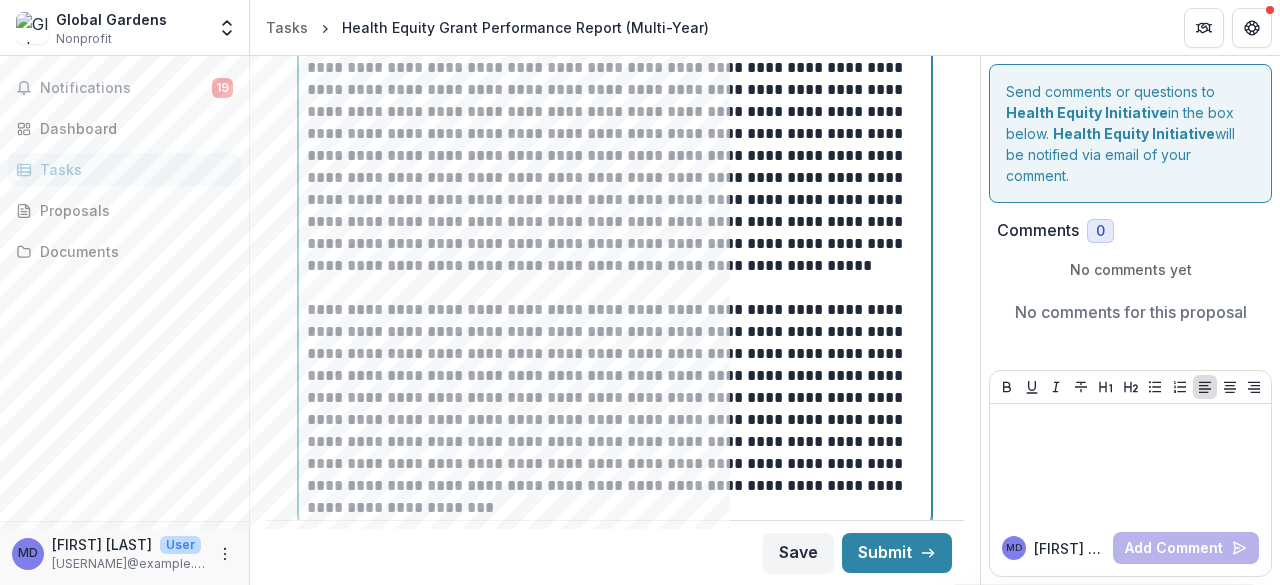 click on "**********" at bounding box center [612, 409] 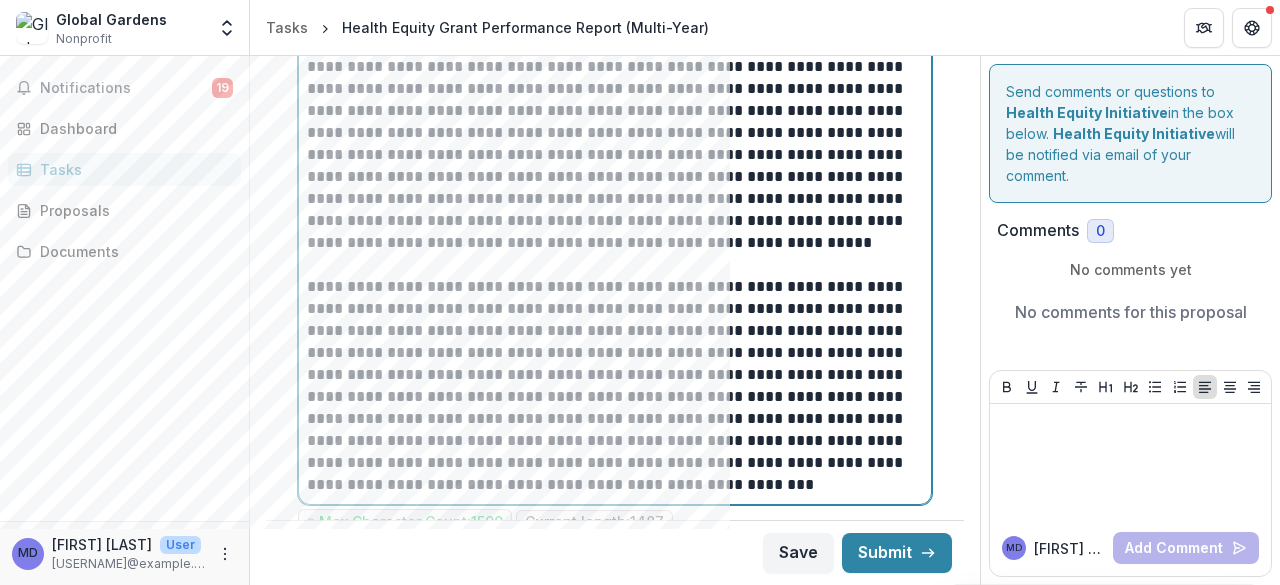 scroll, scrollTop: 4890, scrollLeft: 0, axis: vertical 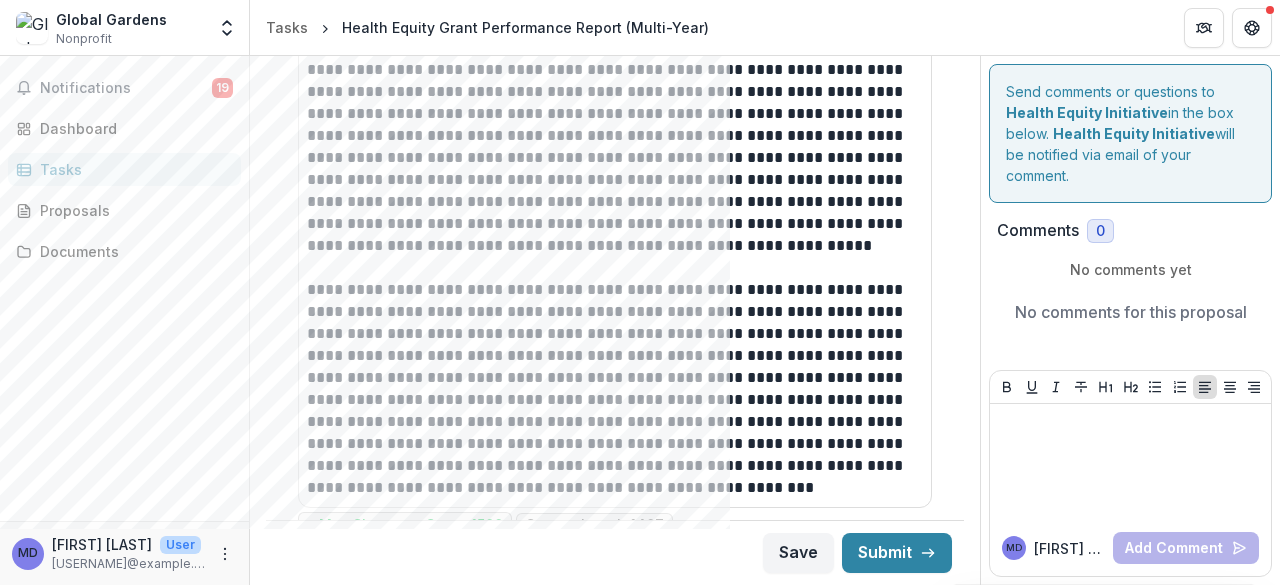 click on "Max Character Count:  1500 Current length:  1487" at bounding box center [615, 525] 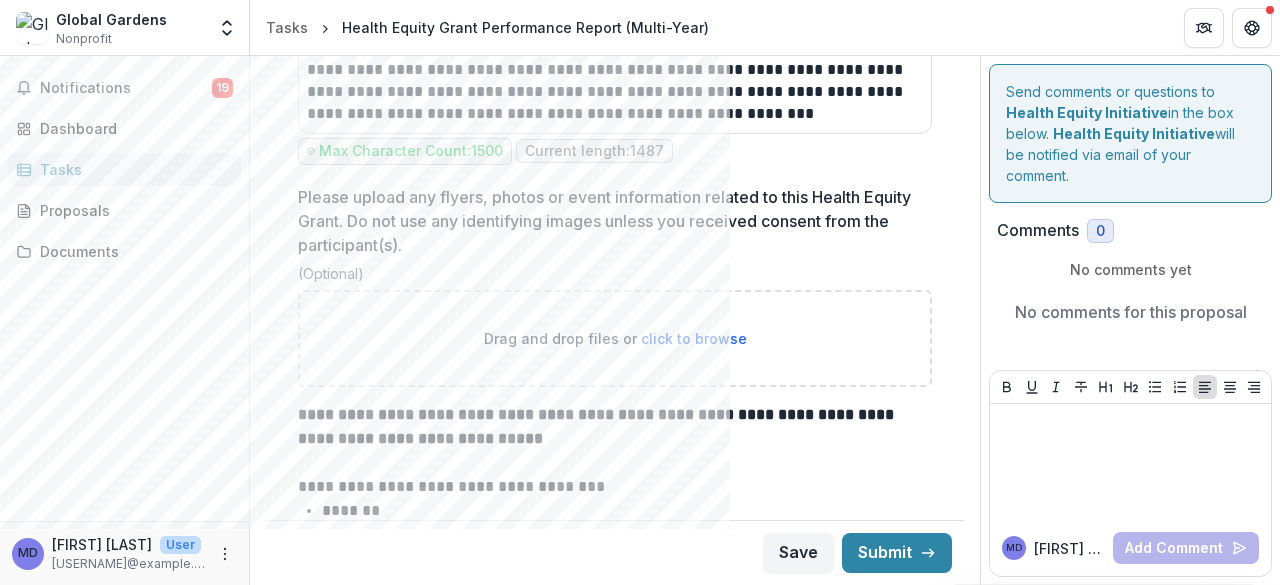 scroll, scrollTop: 5263, scrollLeft: 0, axis: vertical 